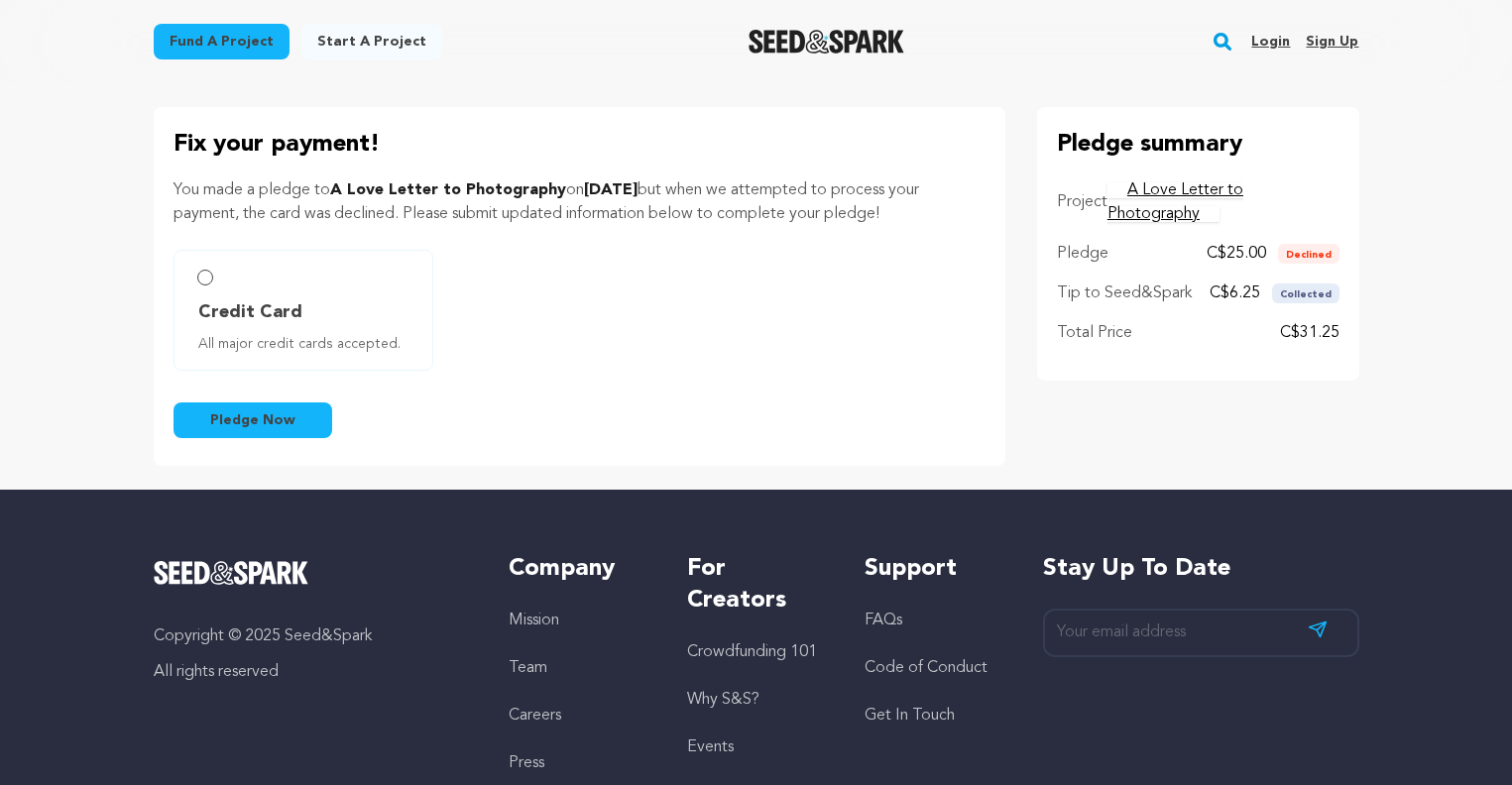 scroll, scrollTop: 0, scrollLeft: 0, axis: both 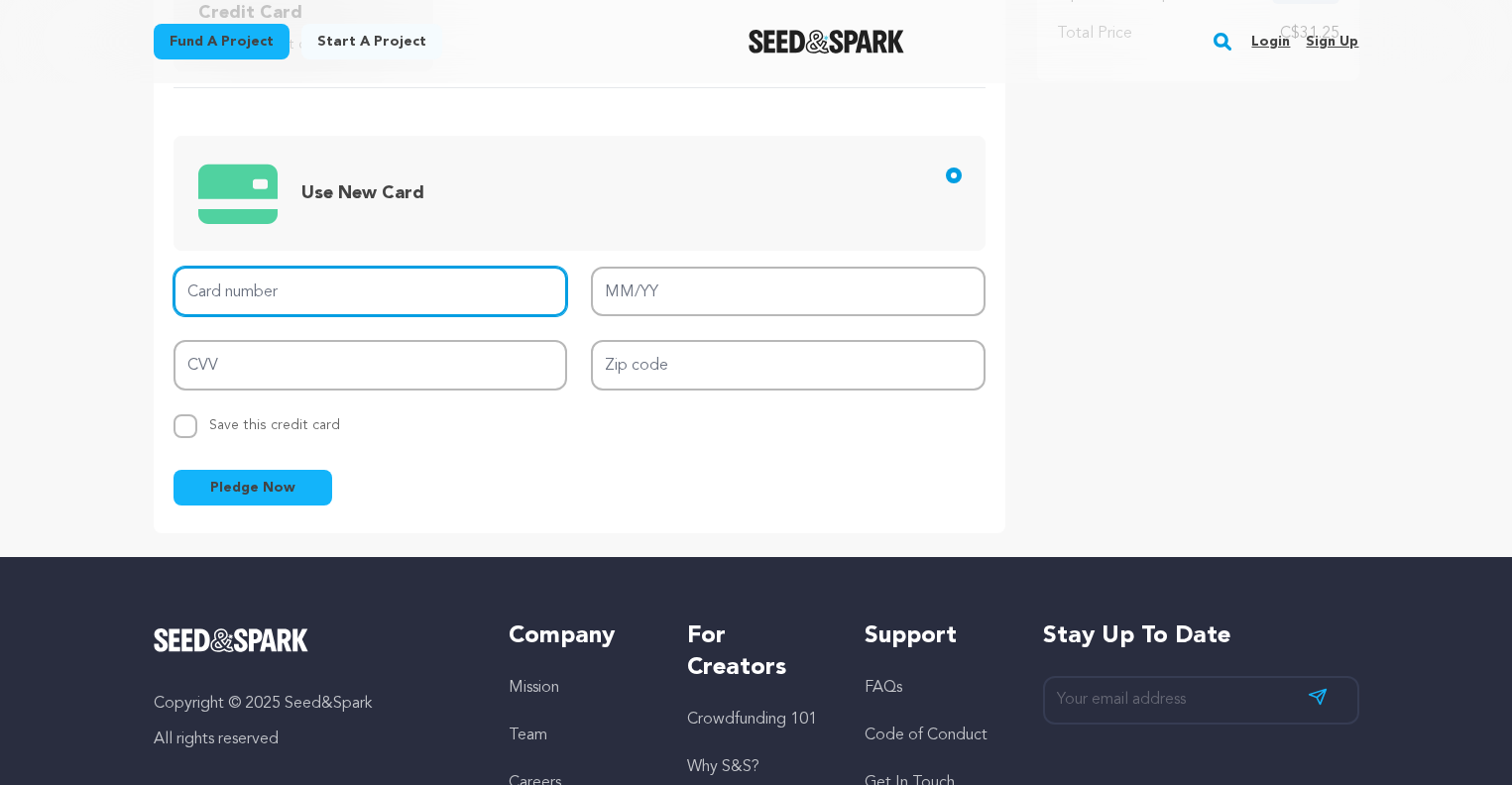 click on "Card number" at bounding box center (371, 291) 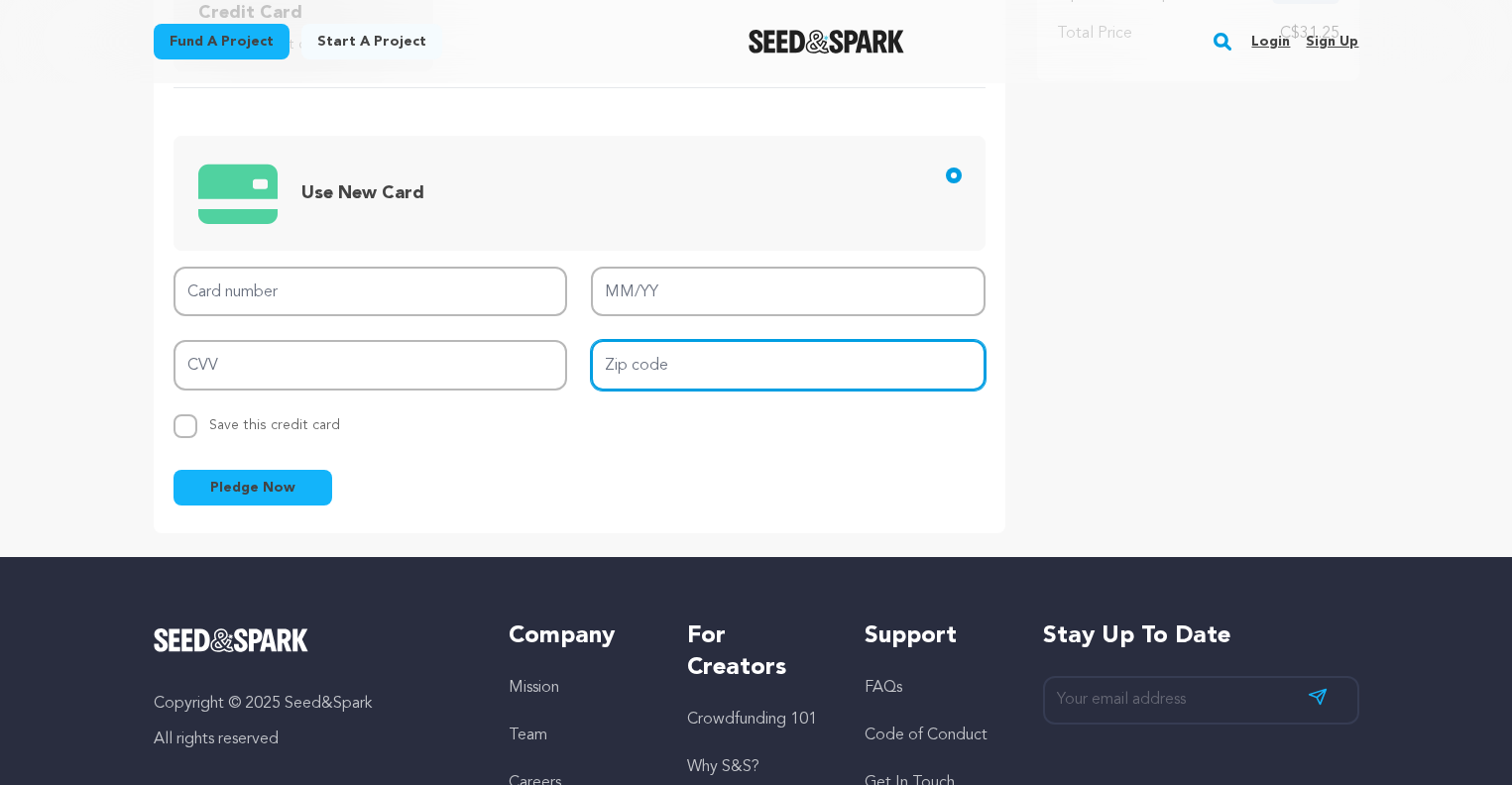 type on "CO4 3EA" 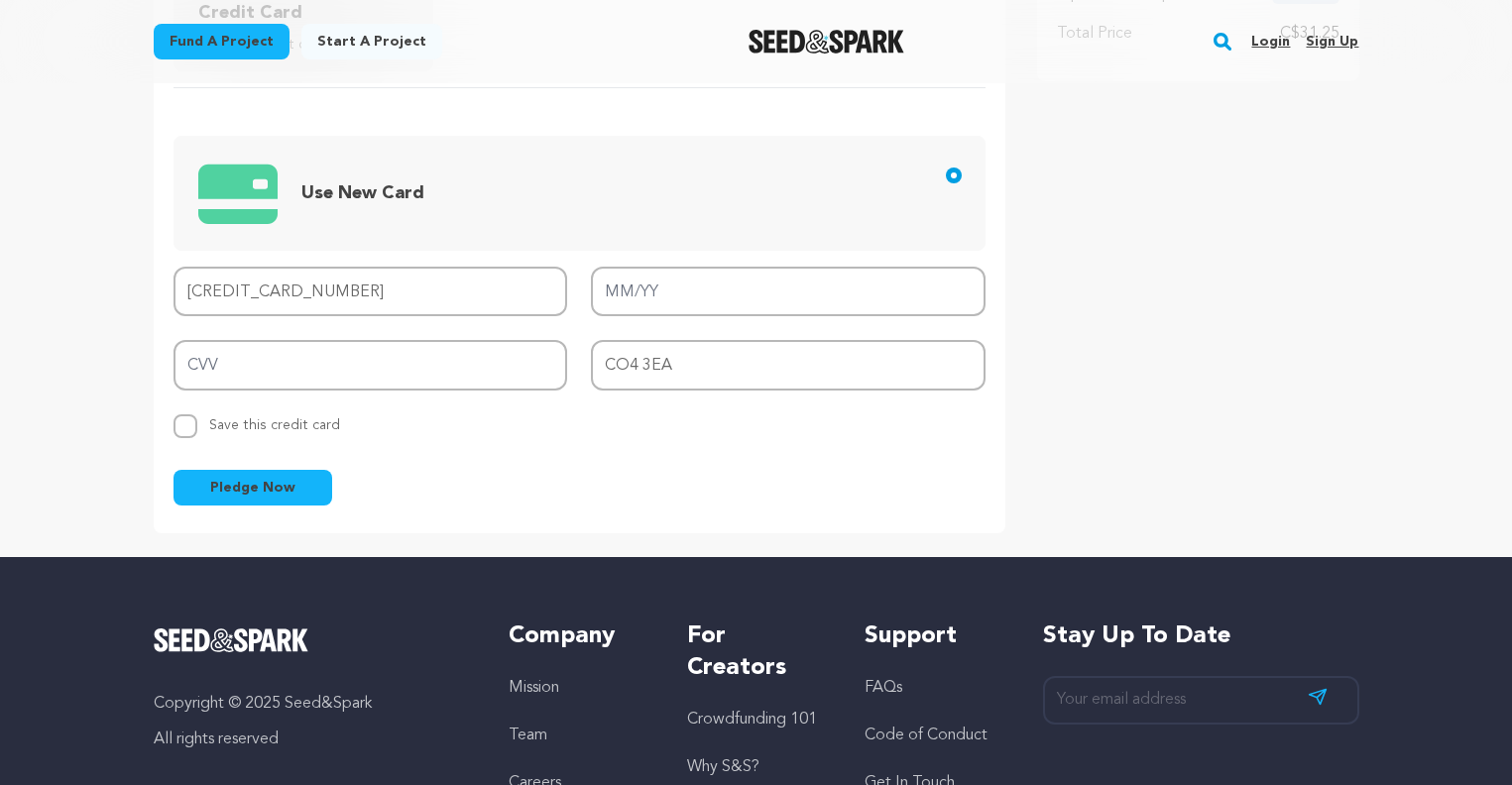 type on "5186 5250 0822 9818" 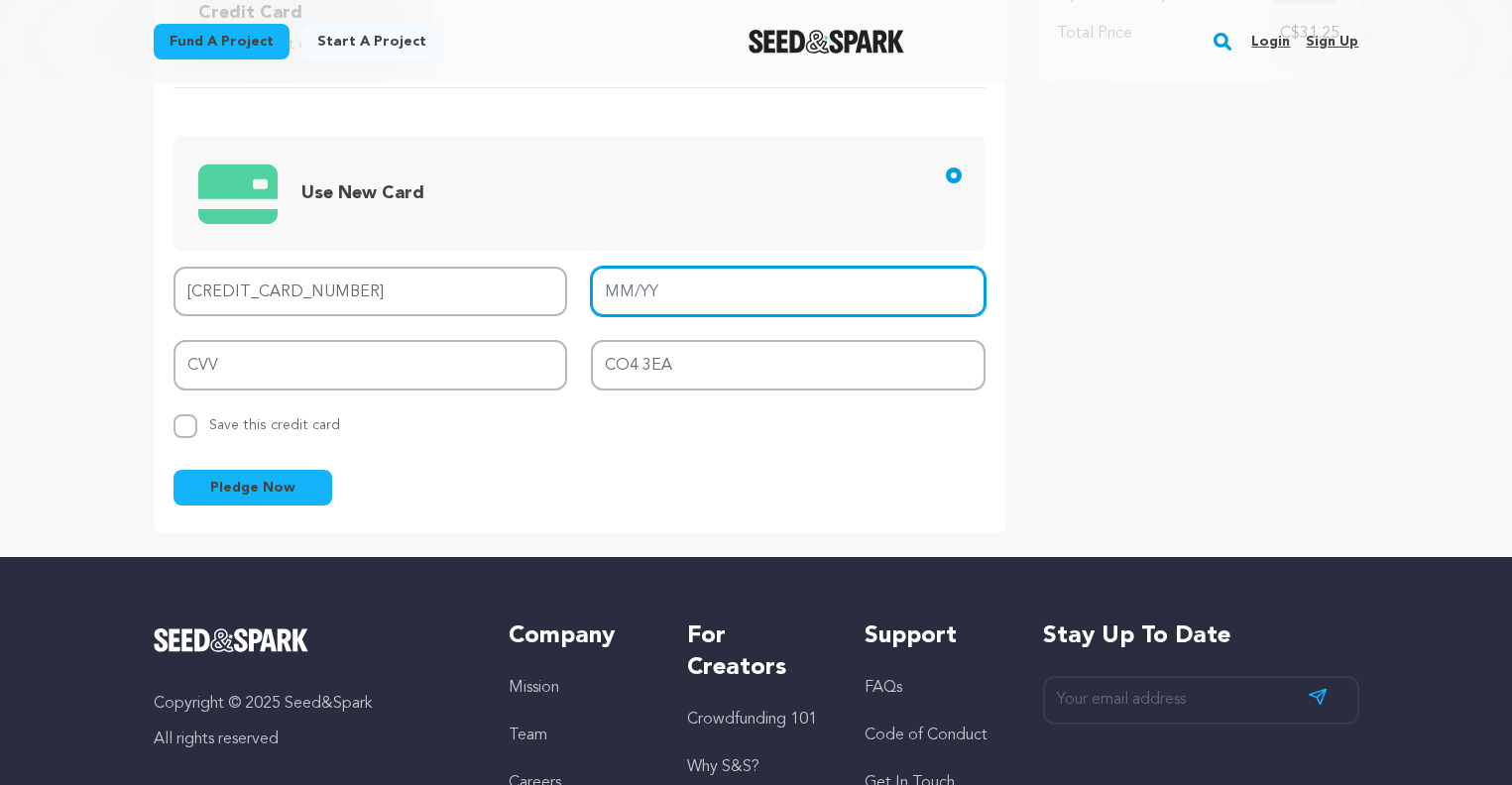 type on "10/27" 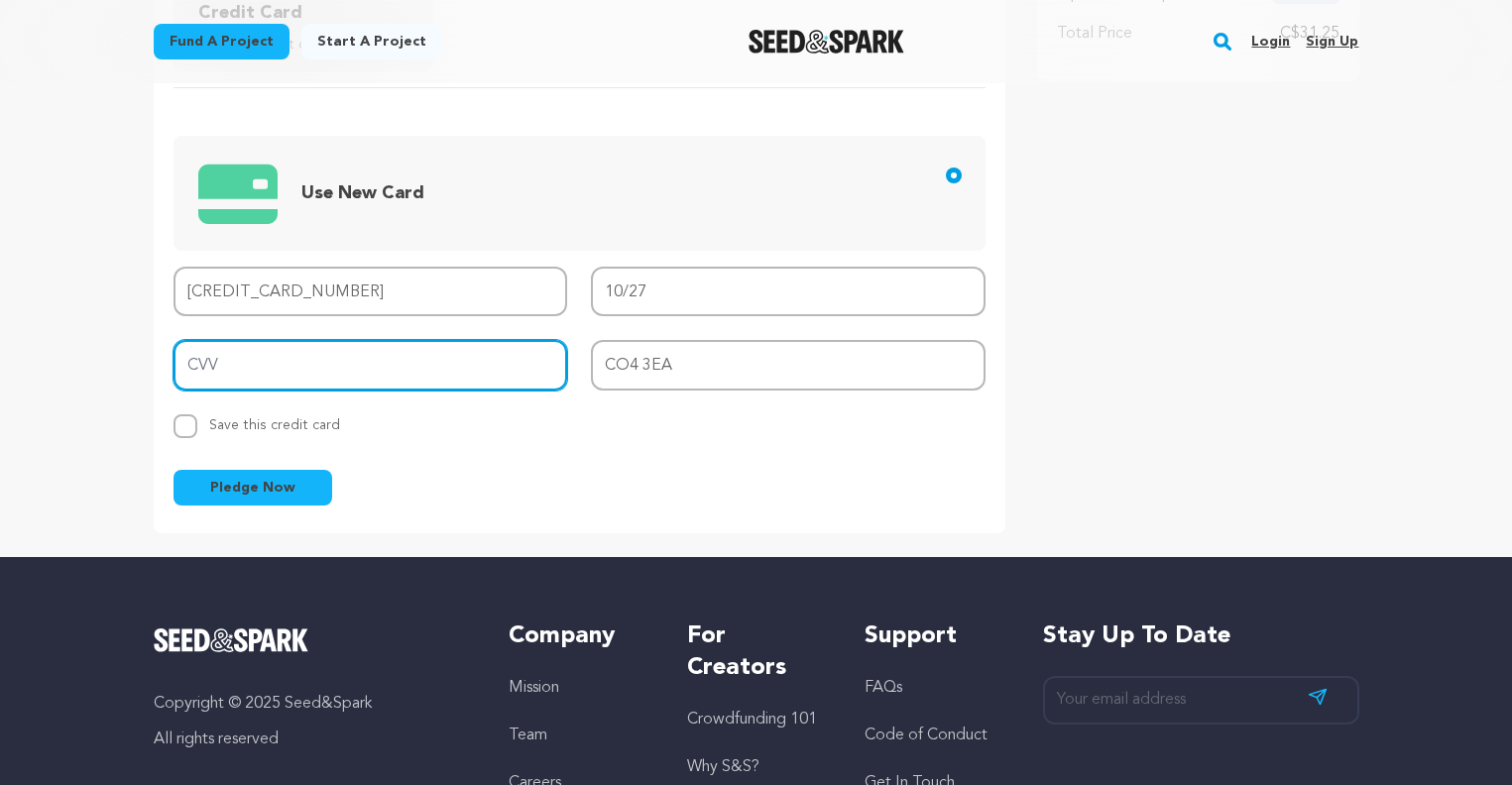 type on "939" 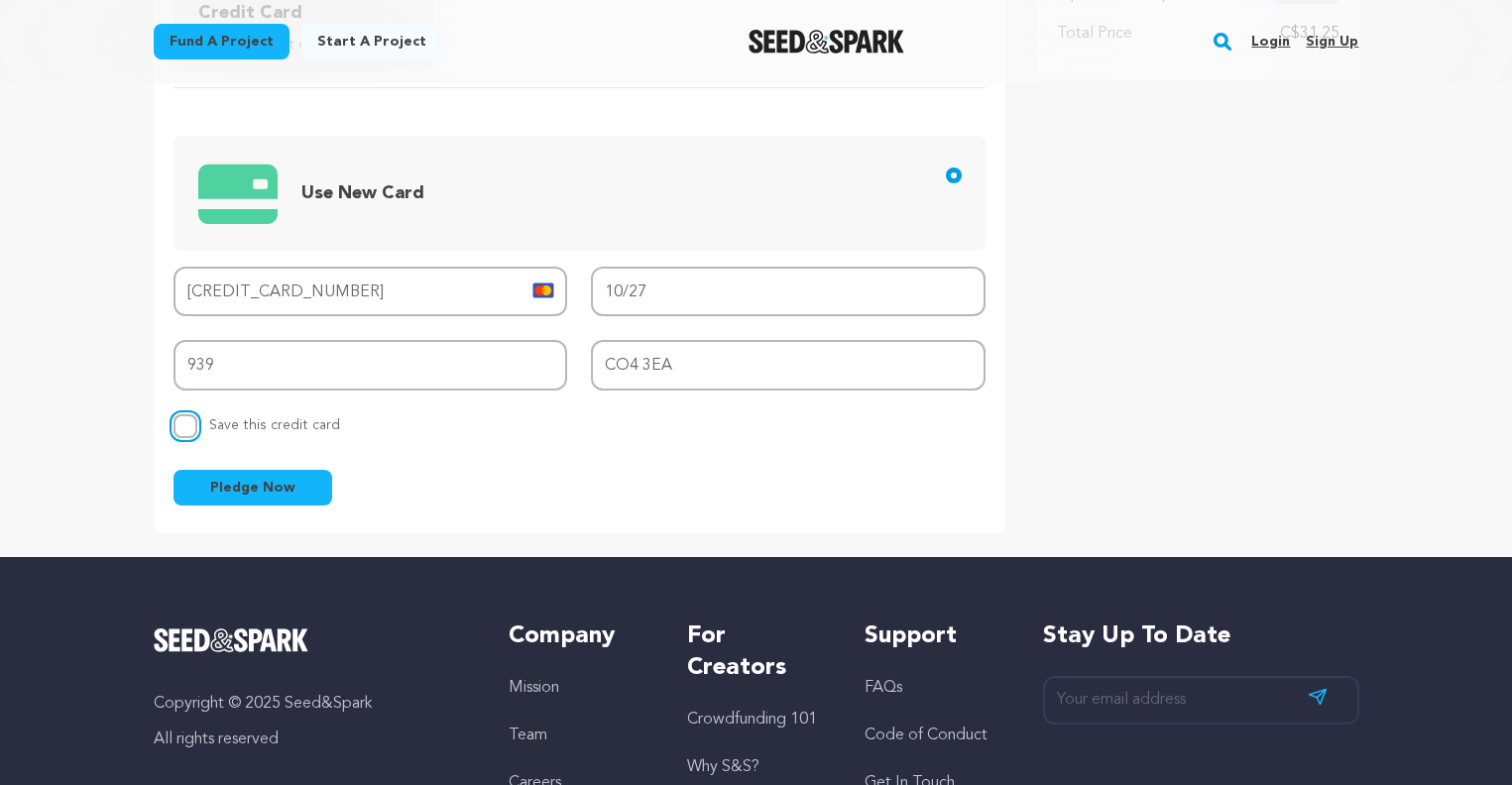 click on "Replace saved credit card
Save this credit card" at bounding box center [185, 426] 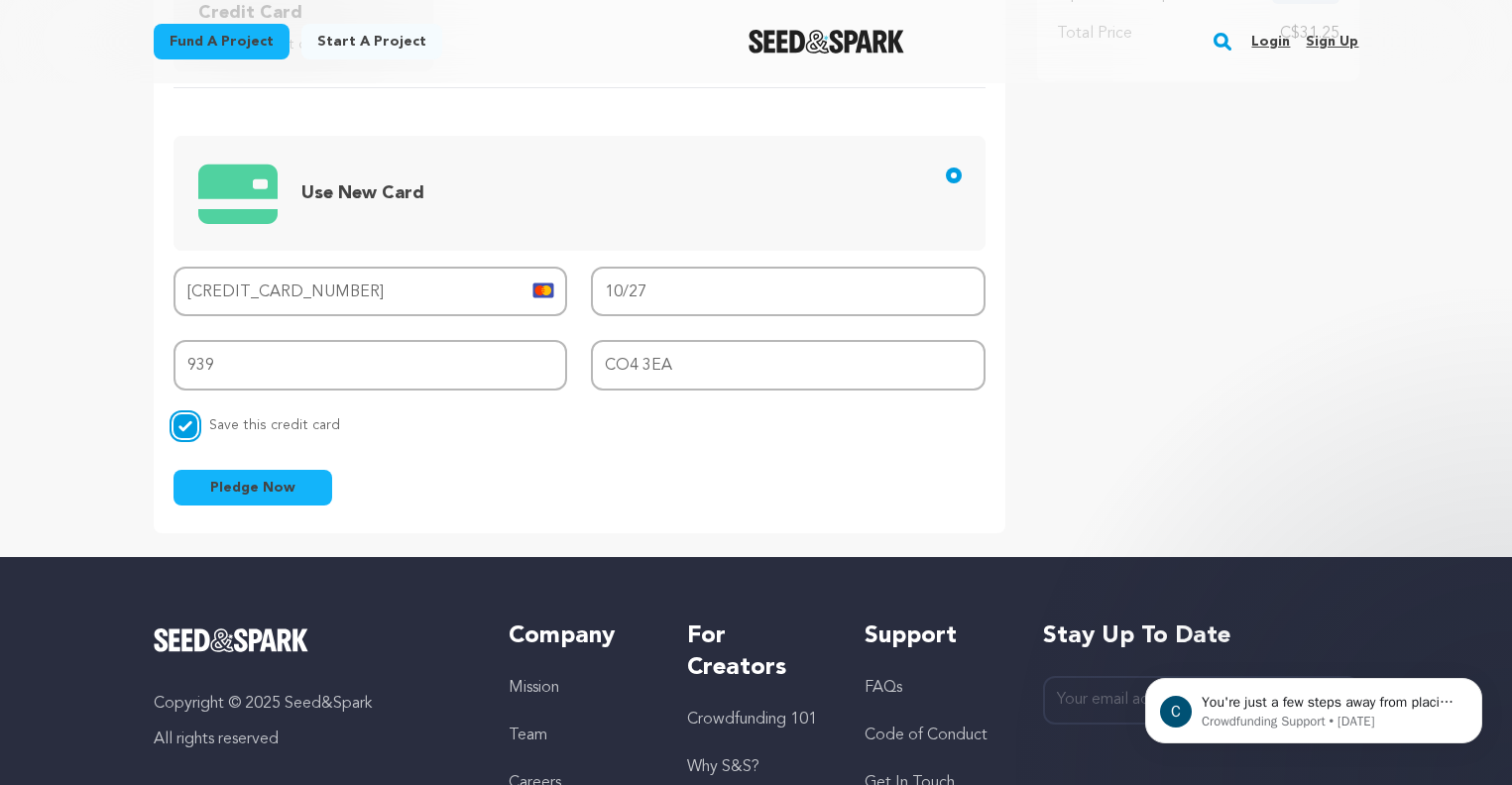 scroll, scrollTop: 0, scrollLeft: 0, axis: both 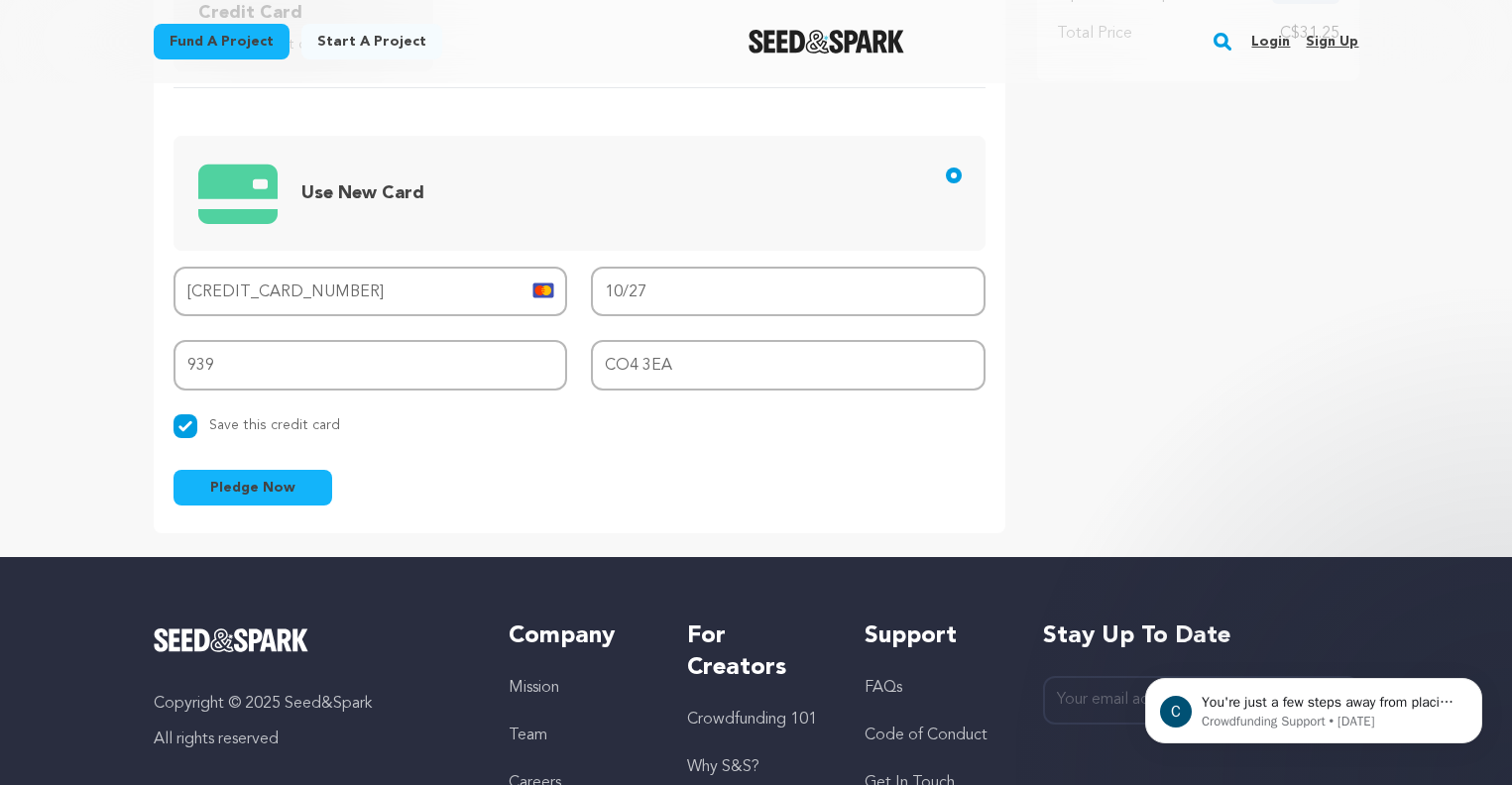 click on "Pledge Now" at bounding box center [253, 488] 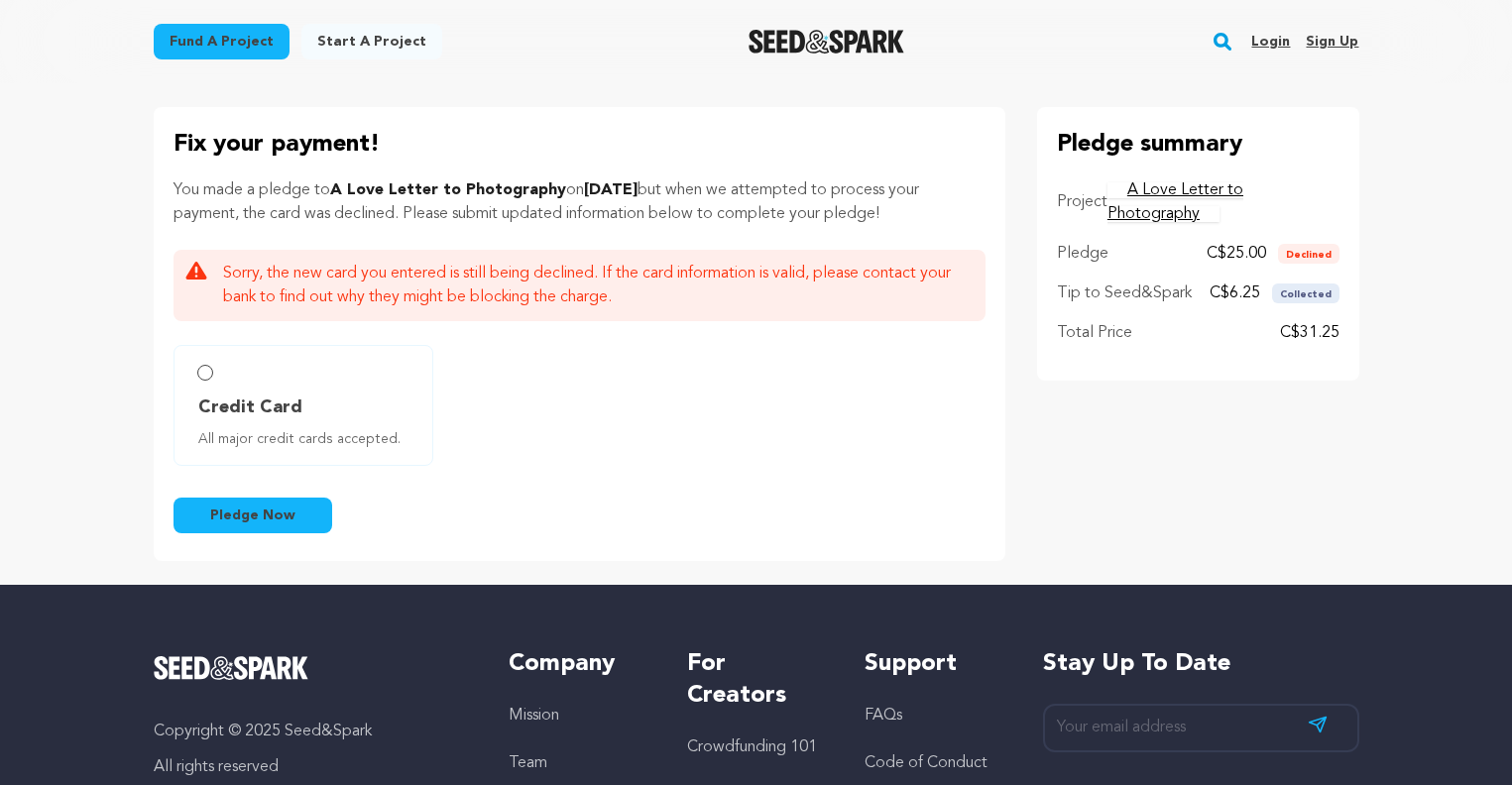 scroll, scrollTop: 0, scrollLeft: 0, axis: both 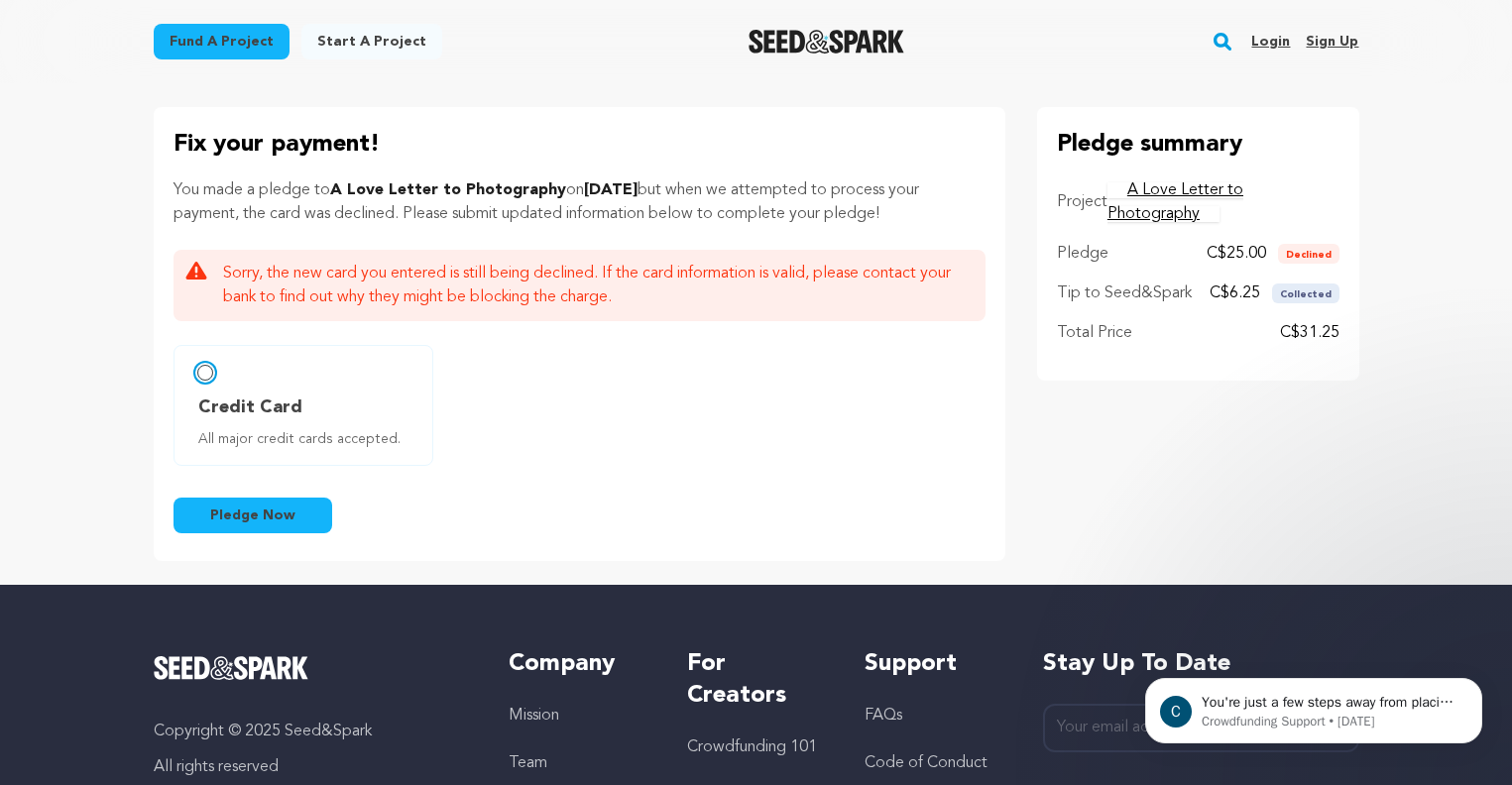 click on "Credit Card
All major credit cards accepted." at bounding box center [205, 373] 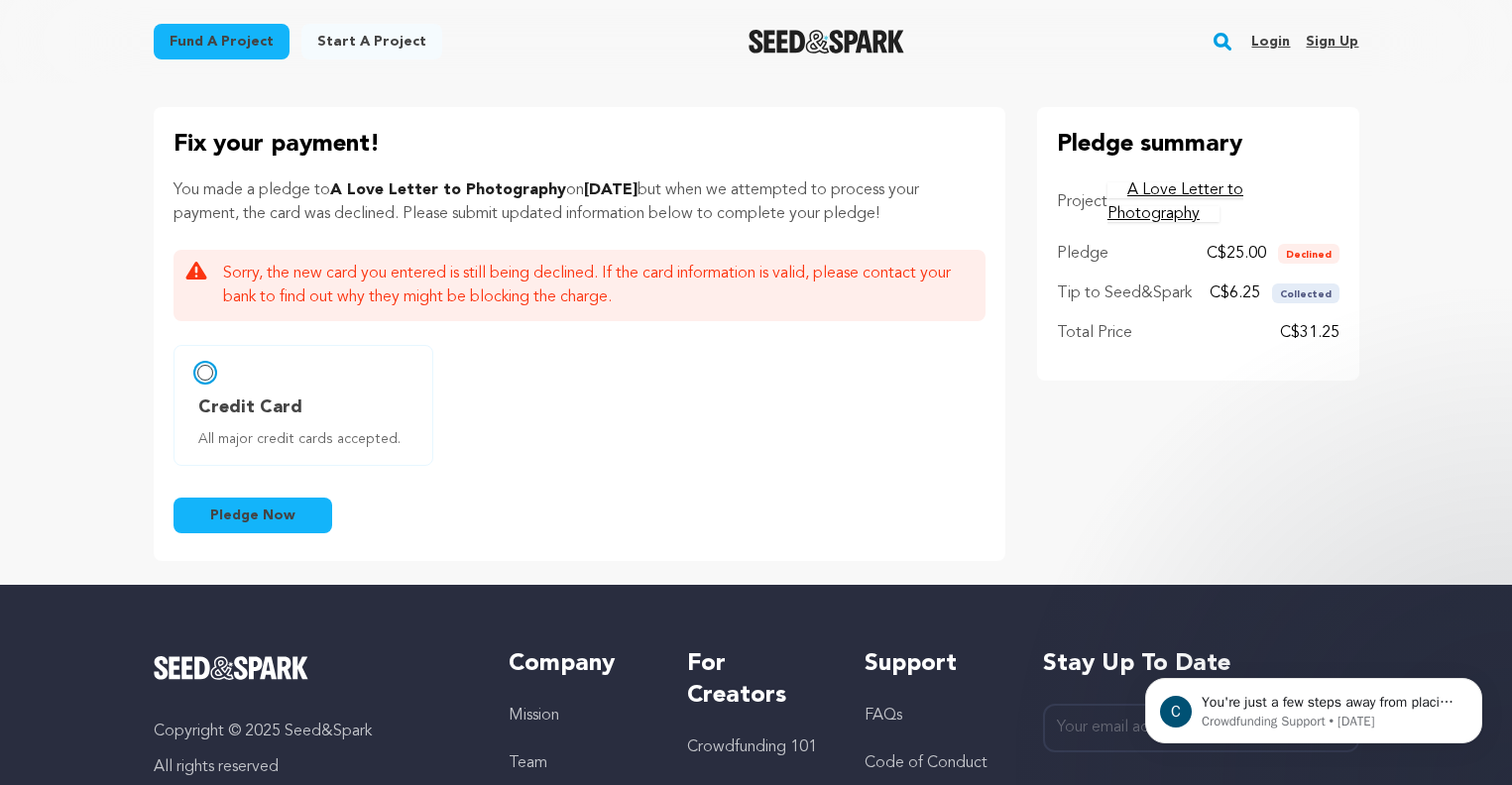 radio on "false" 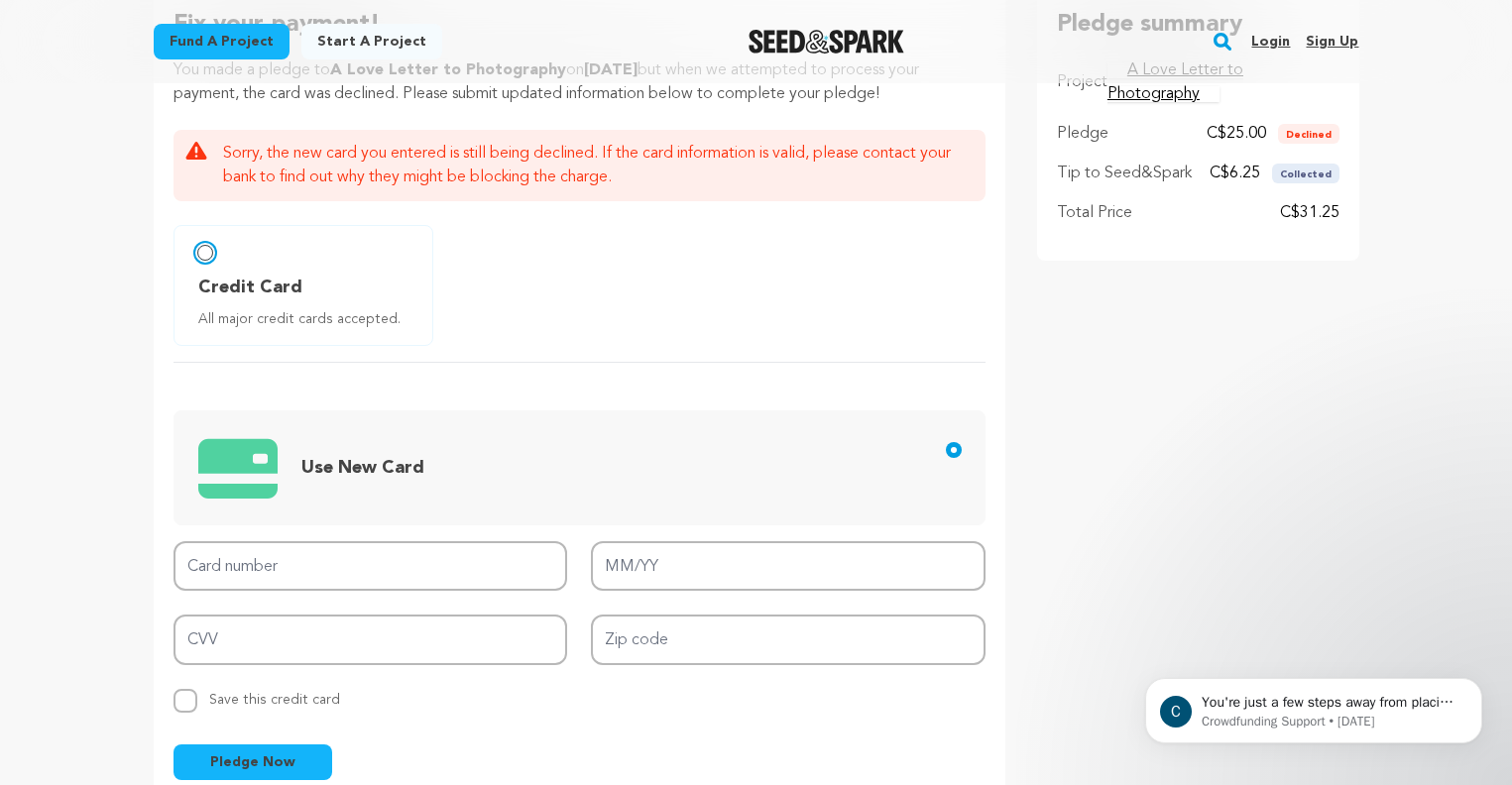 scroll, scrollTop: 299, scrollLeft: 0, axis: vertical 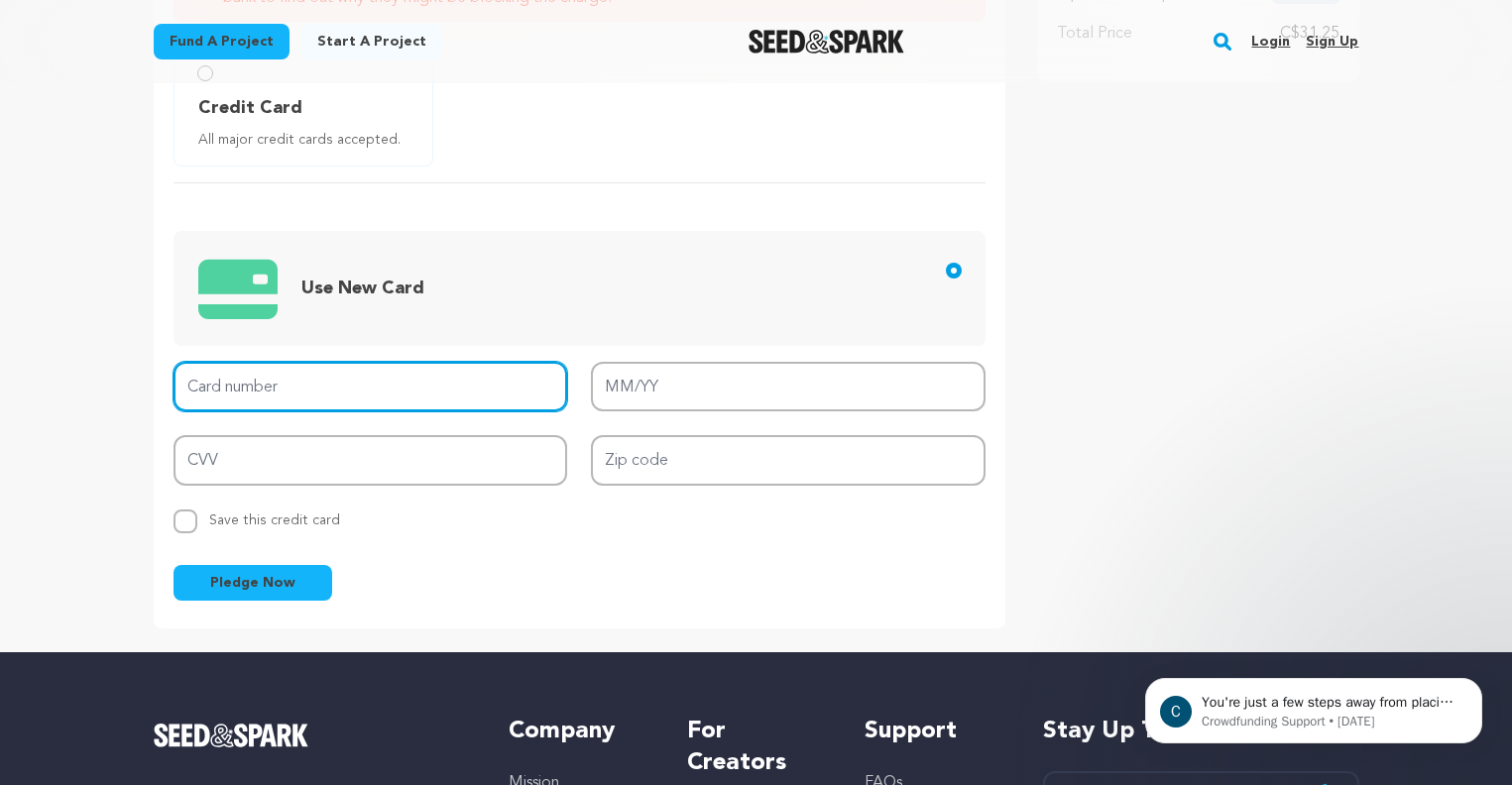 click on "Card number" at bounding box center [371, 387] 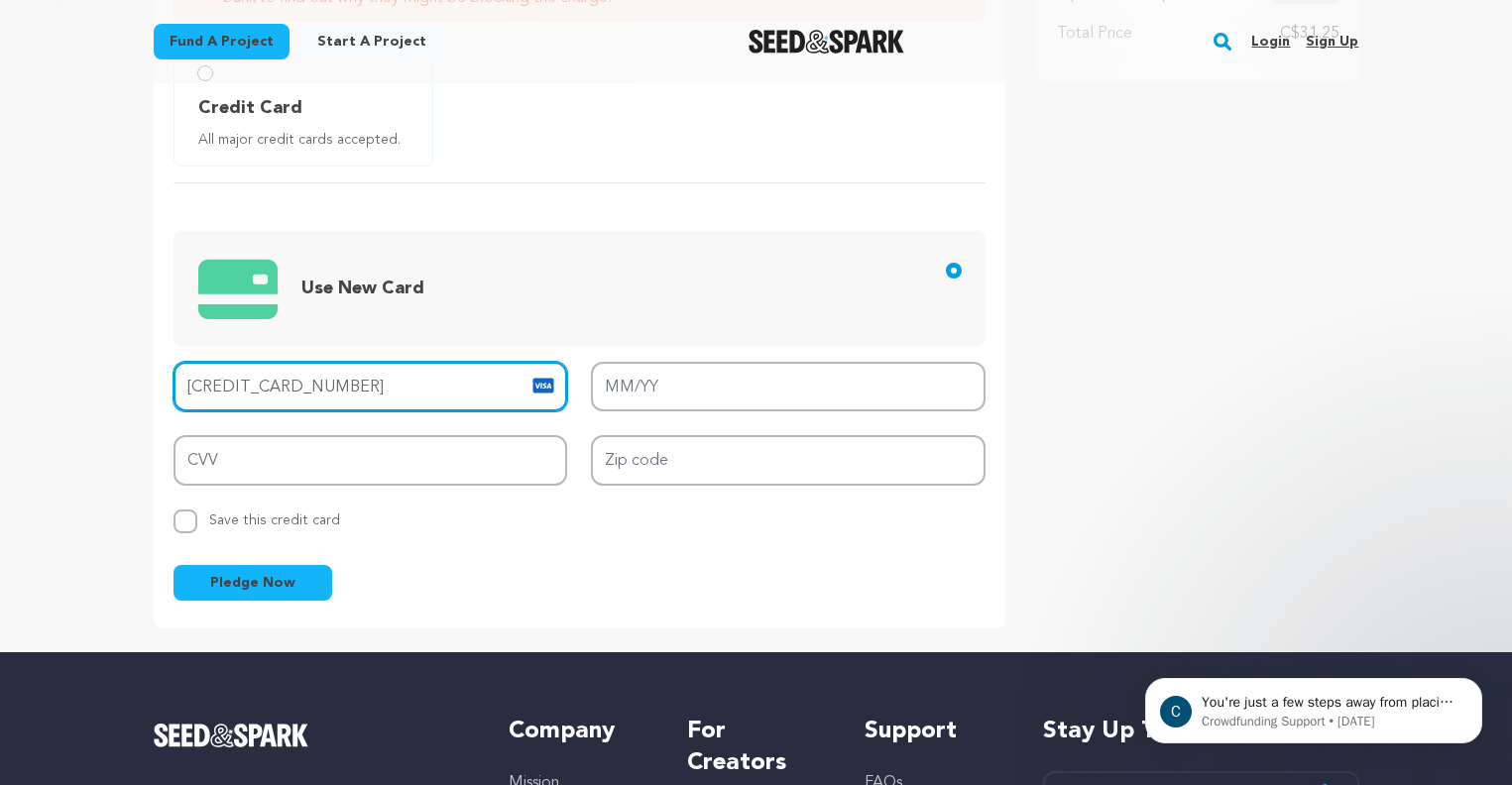 type on "[CREDIT_CARD_NUMBER]" 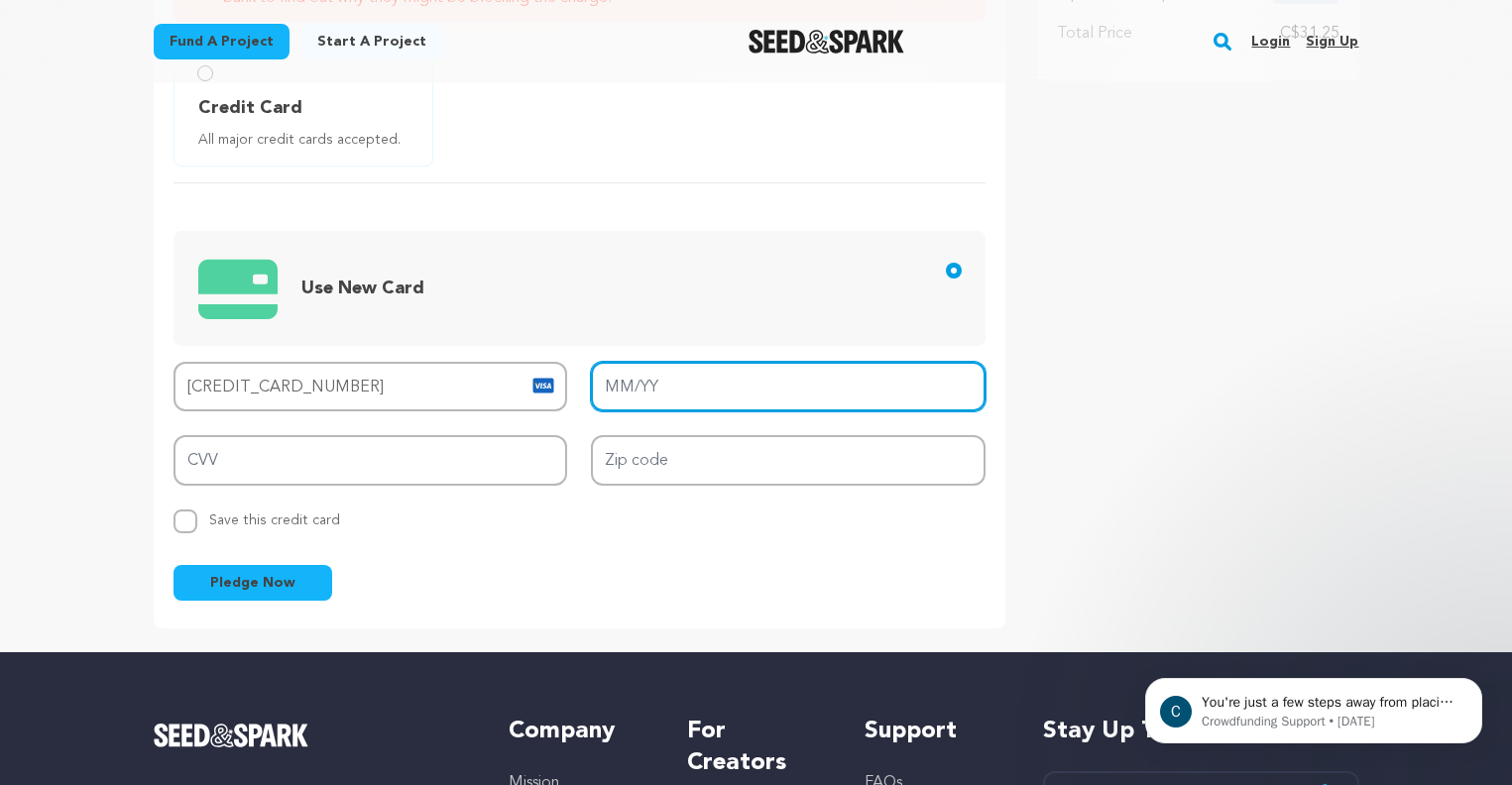 click on "MM/YY" at bounding box center (788, 387) 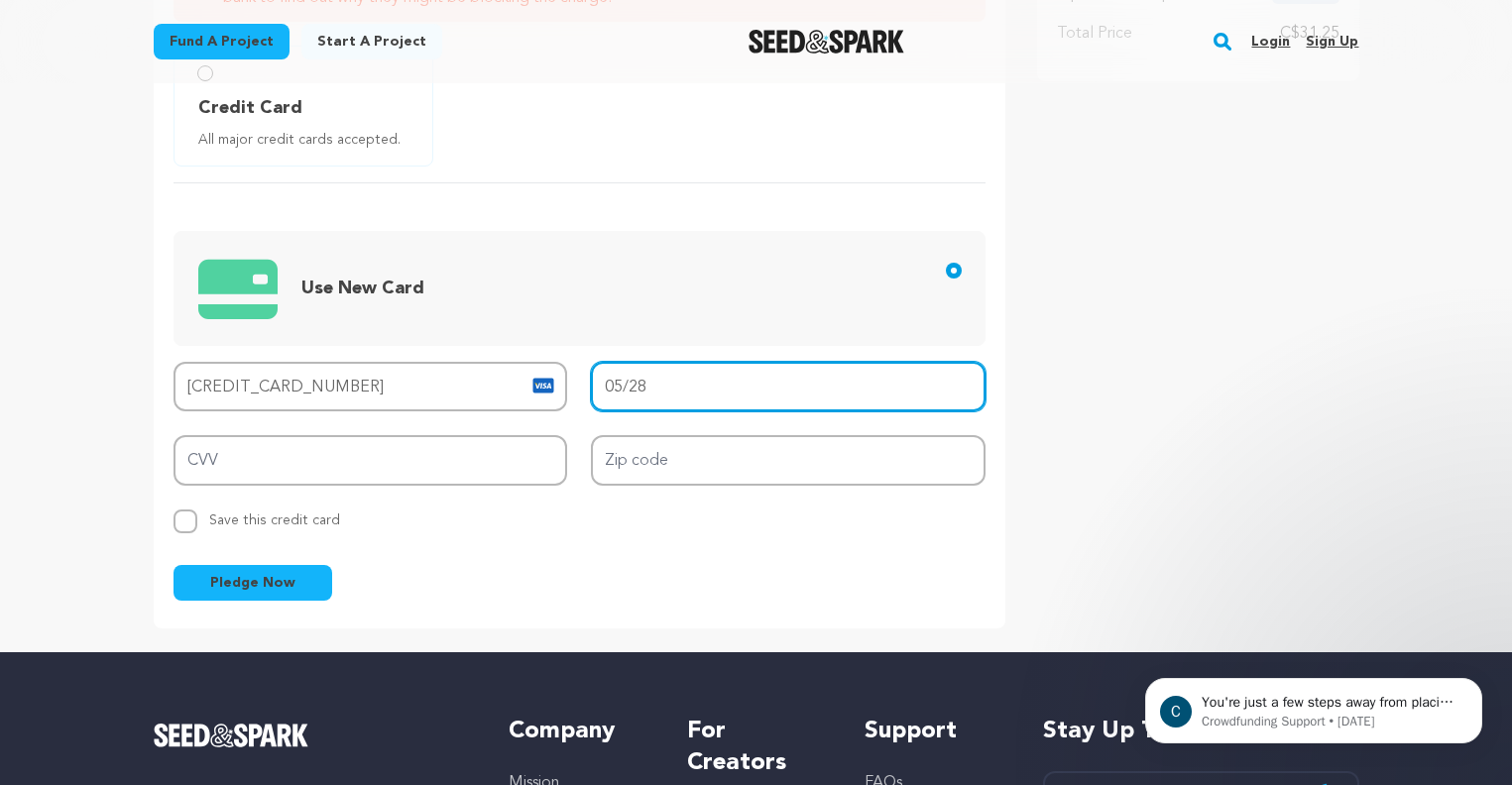 type on "05/28" 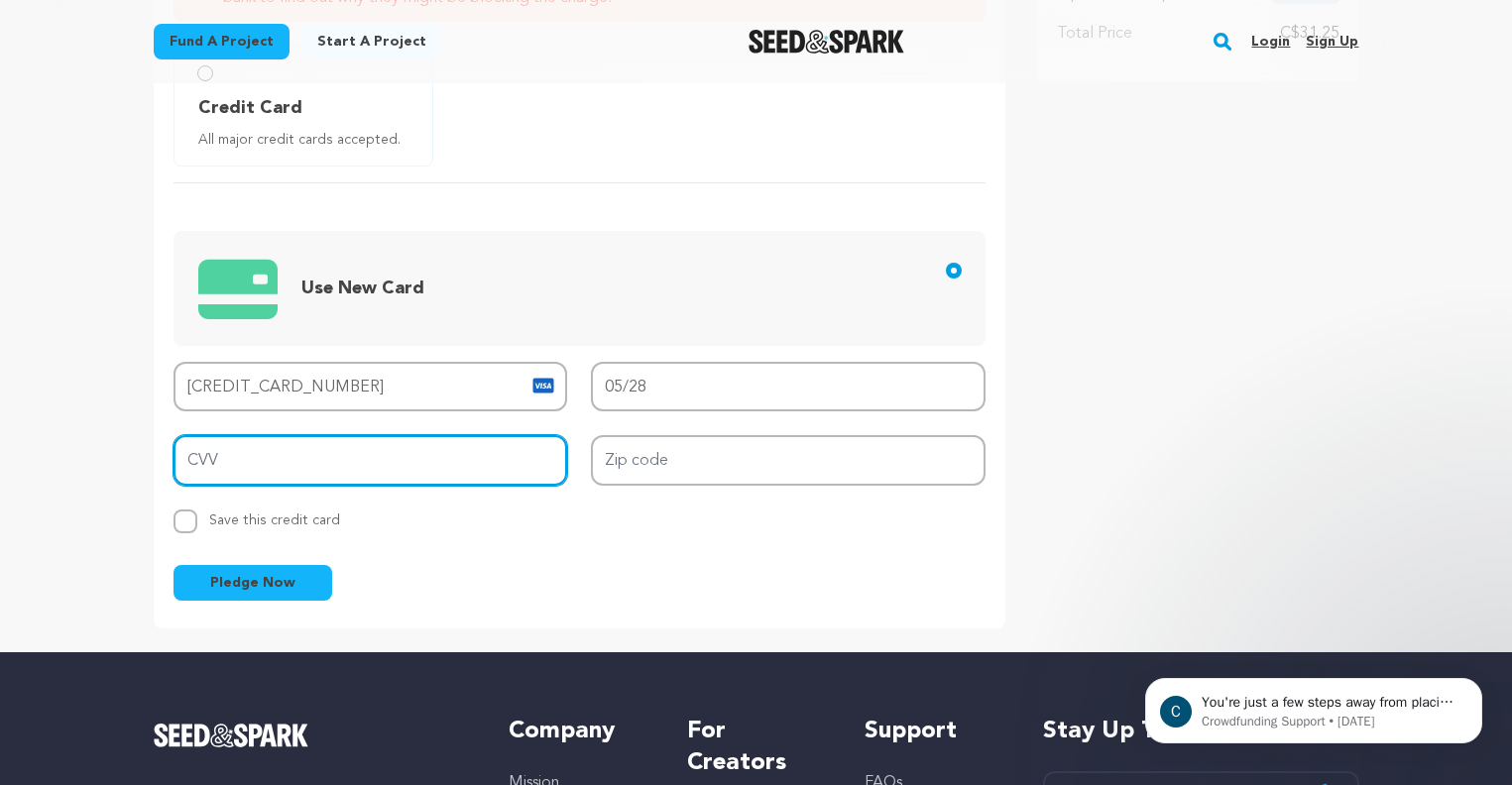 click on "CVV" at bounding box center [371, 460] 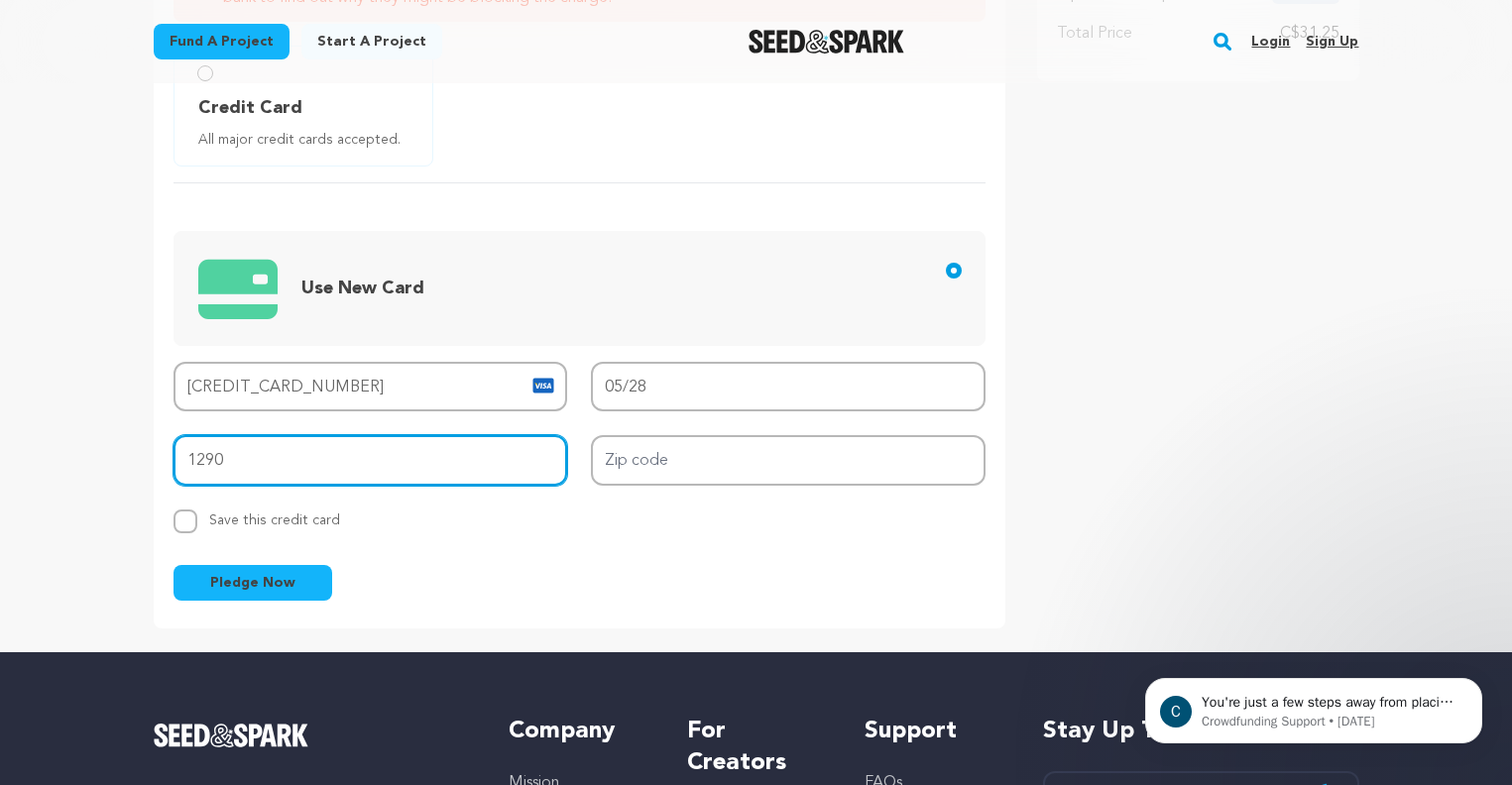 type on "1290" 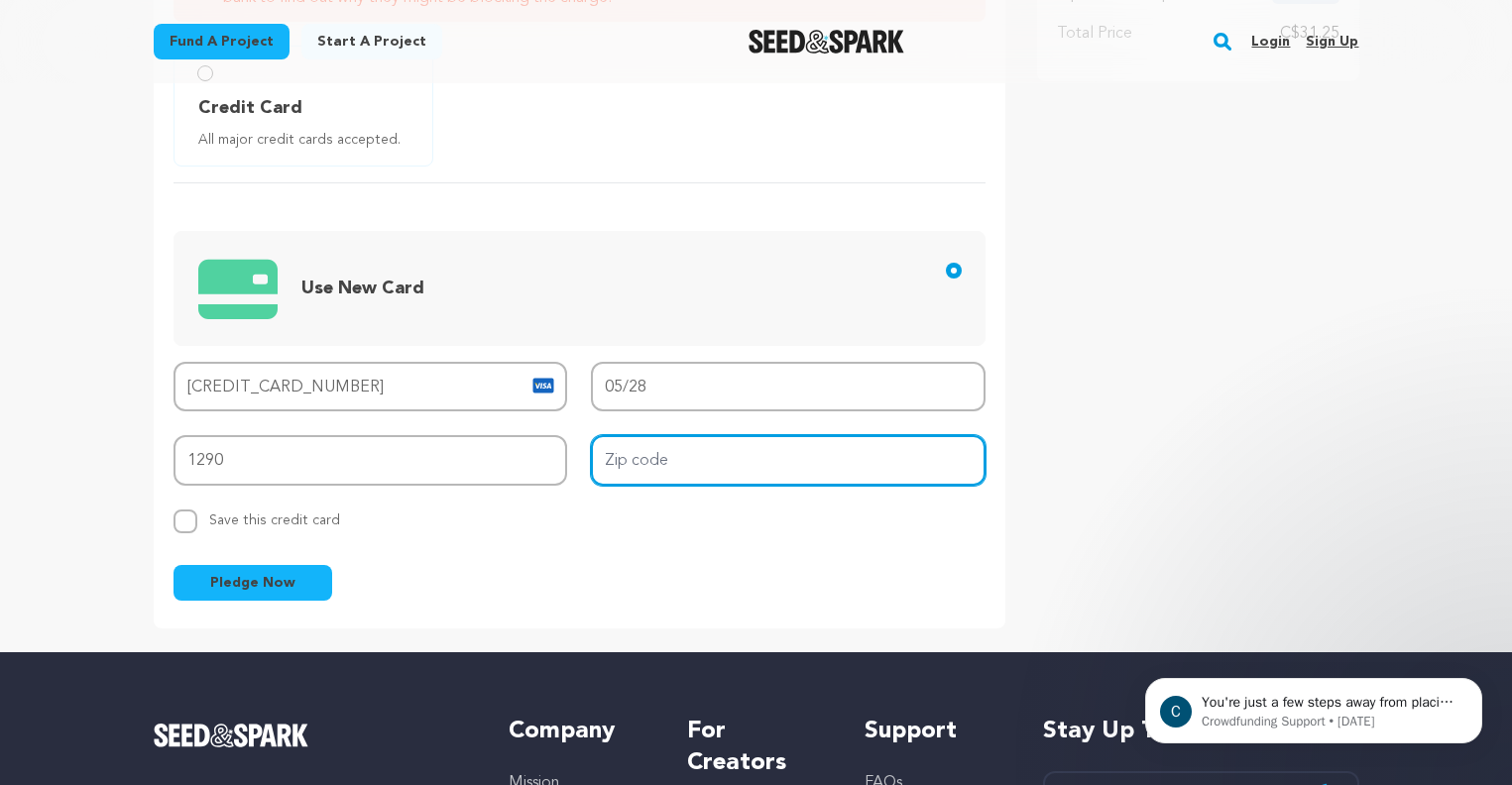 click on "Zip code" at bounding box center [788, 460] 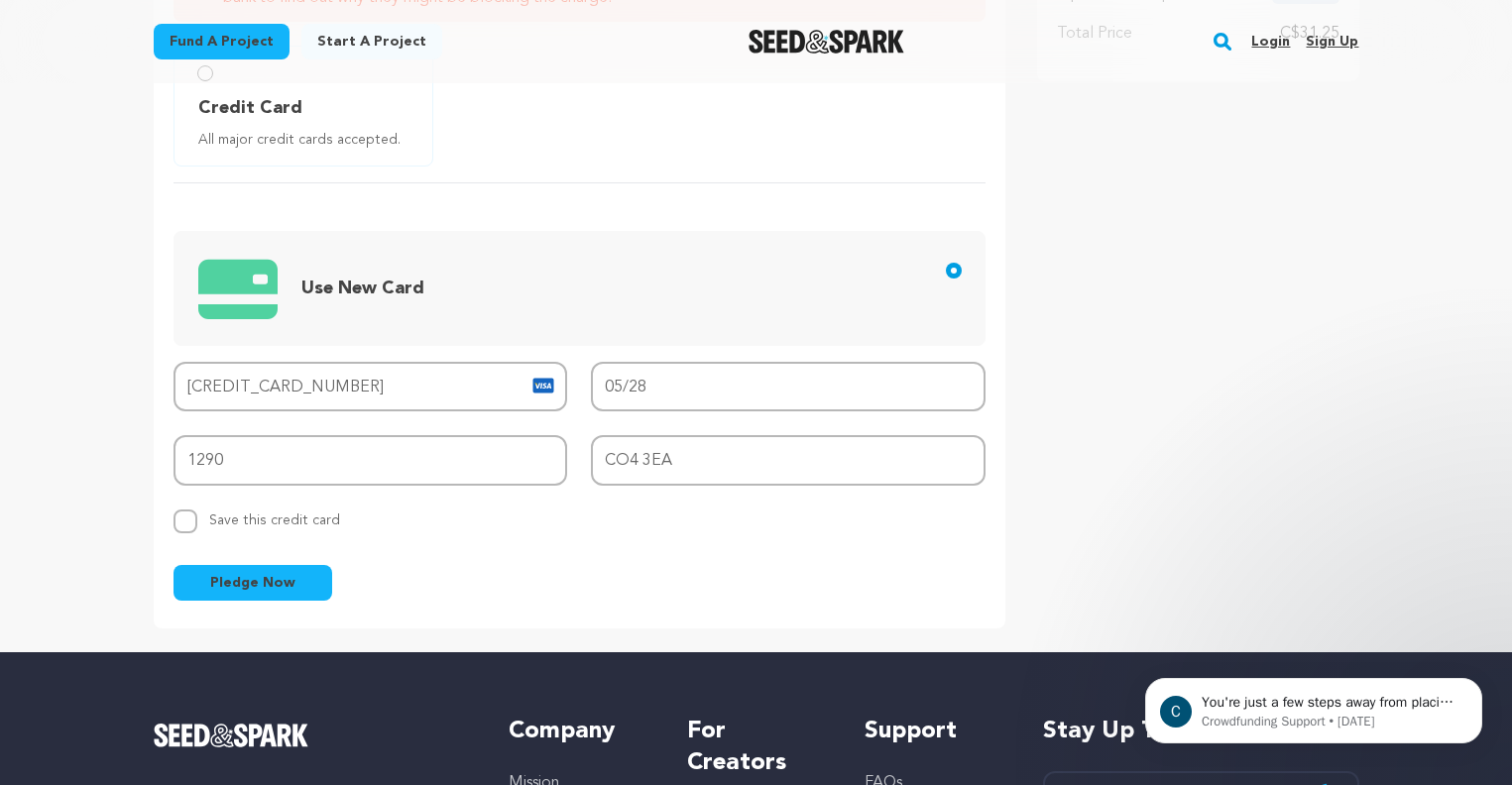 click on "Pledge Now" at bounding box center (253, 583) 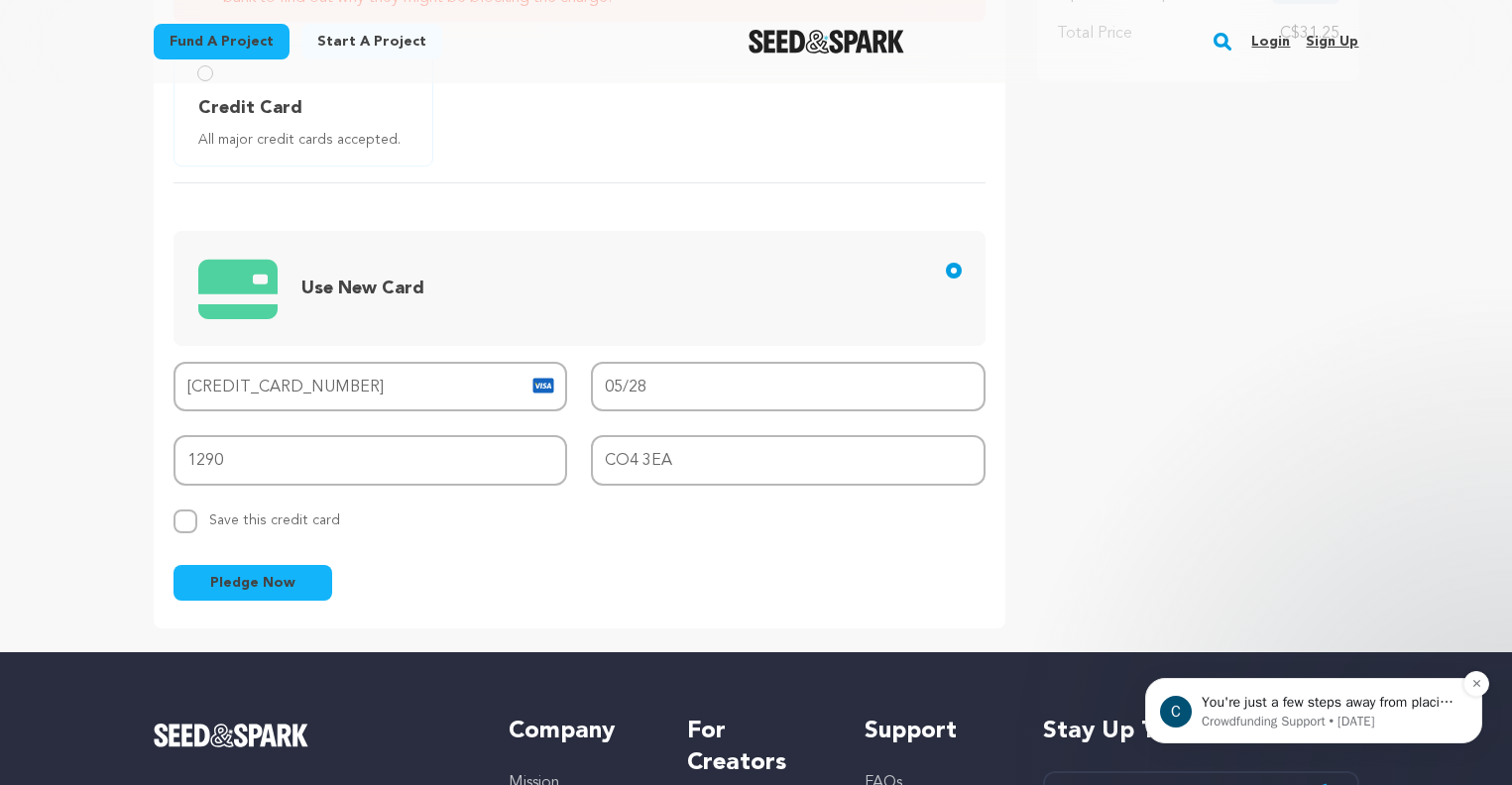 click on "Crowdfunding Support • [DATE]" at bounding box center (1330, 722) 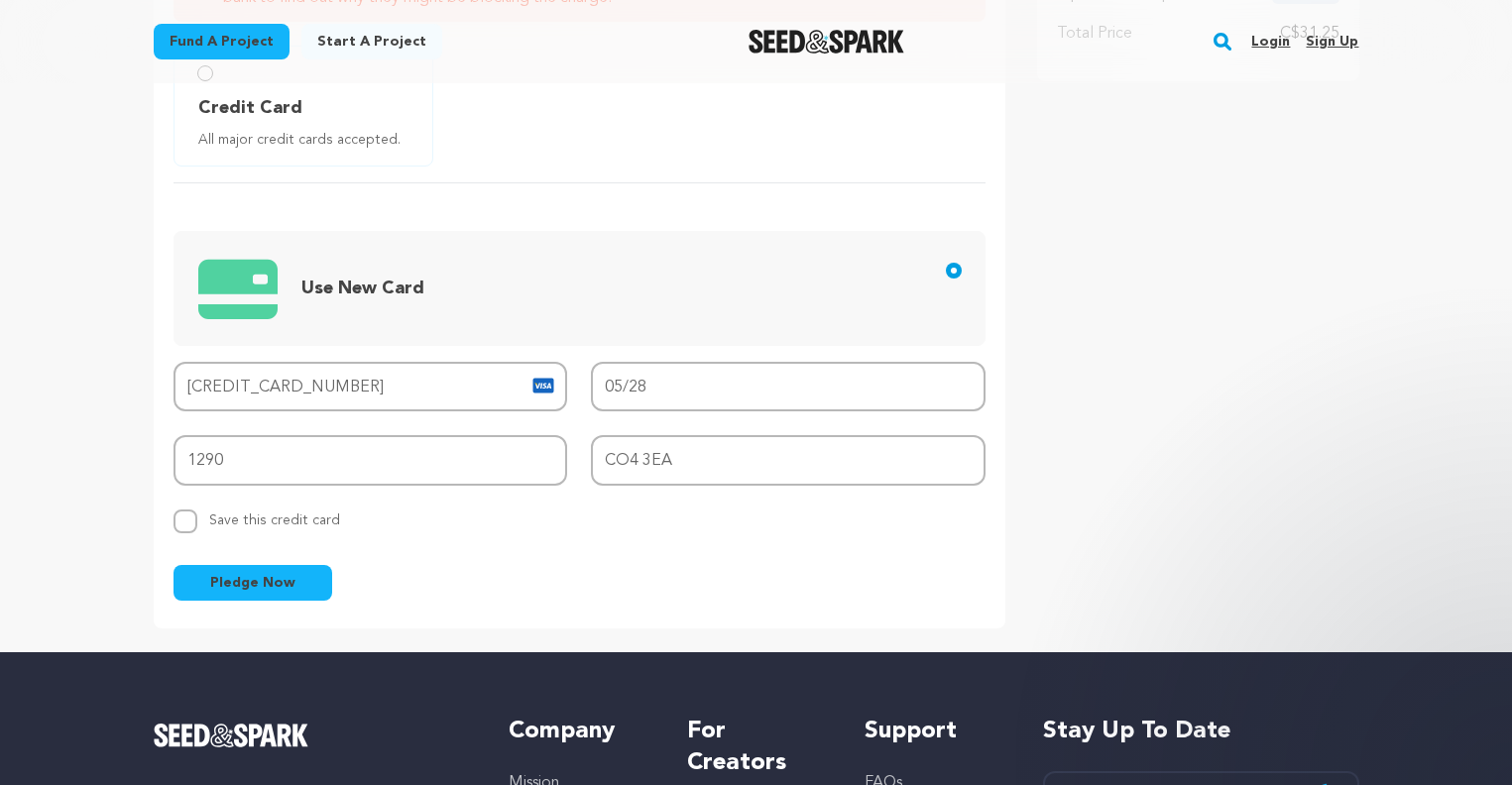 scroll, scrollTop: 0, scrollLeft: 0, axis: both 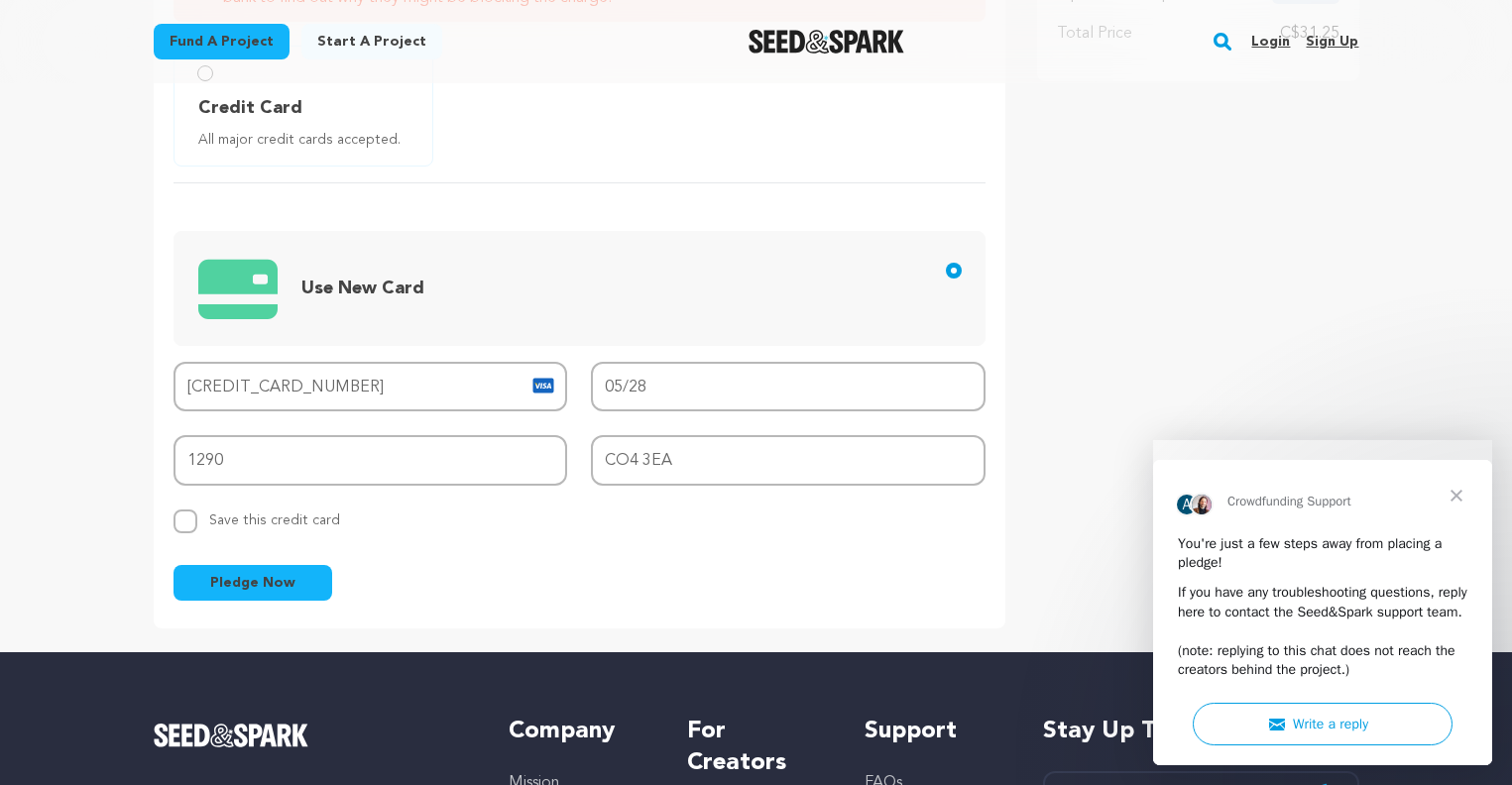 drag, startPoint x: 1358, startPoint y: 238, endPoint x: 1360, endPoint y: 200, distance: 38.052595 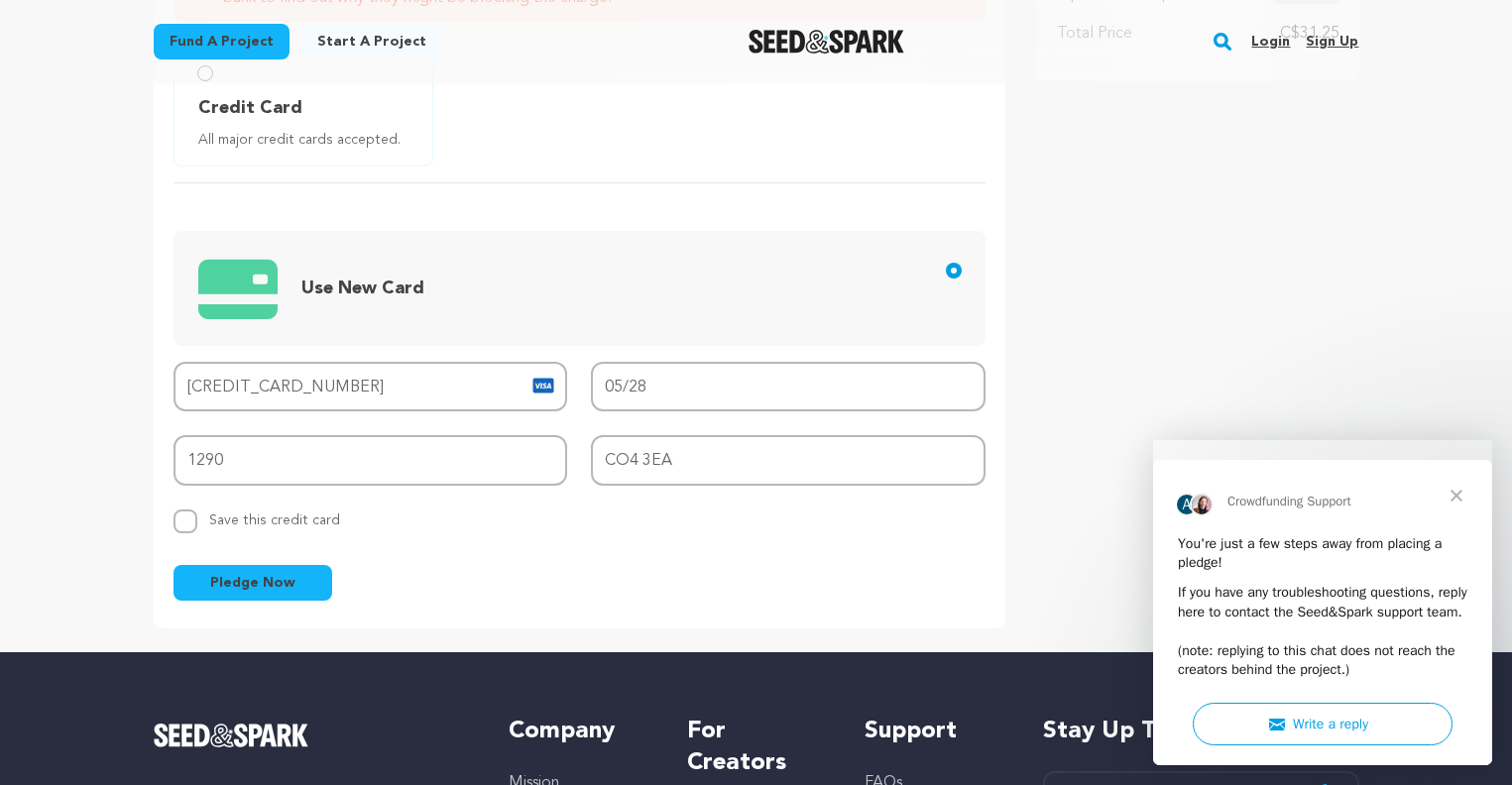 click on "Pledge Now" at bounding box center (253, 583) 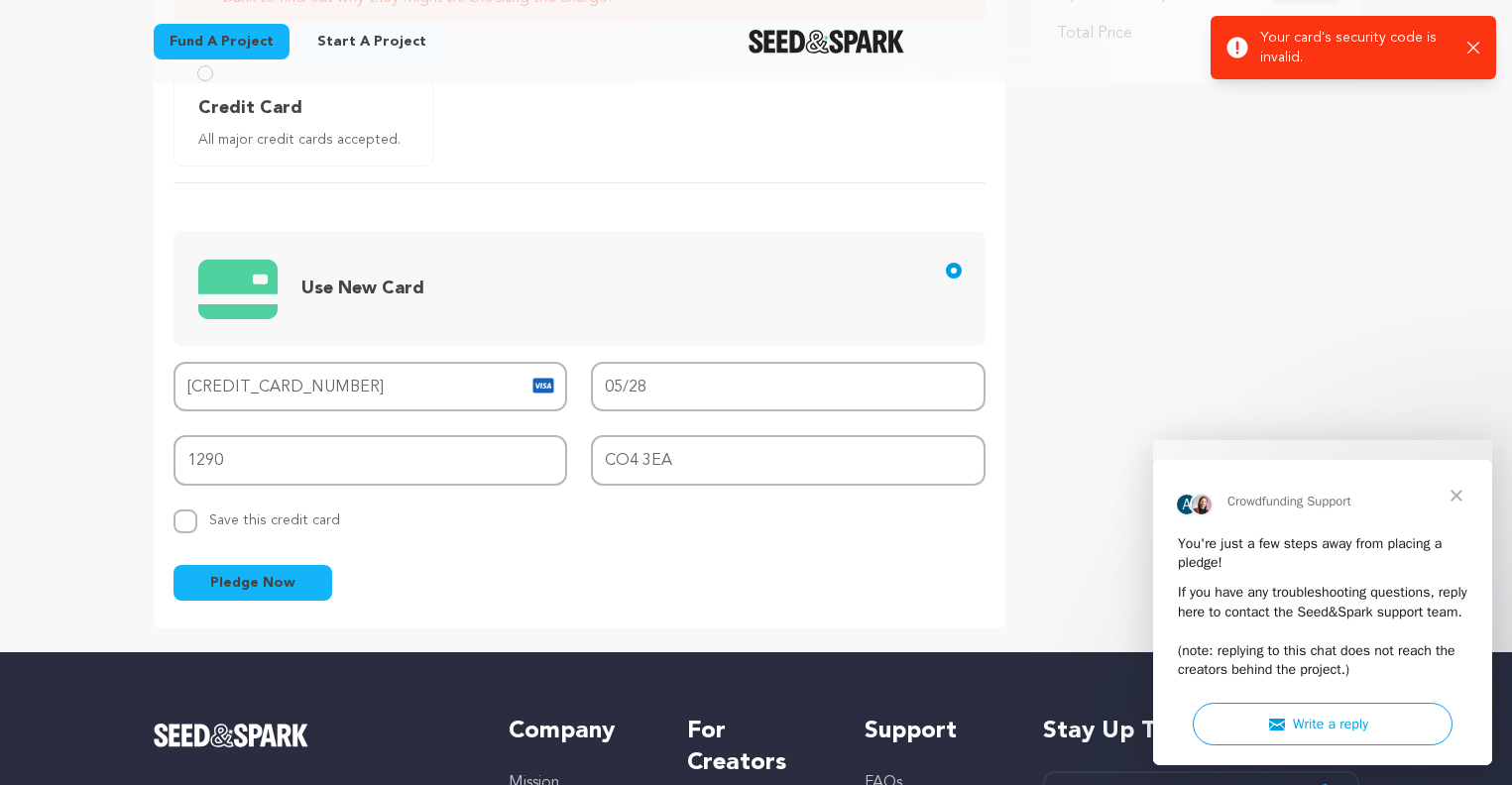 click on "Success:
Info:
Warning:
Error:
Your card's security code is invalid.
Close notification" at bounding box center (1353, 48) 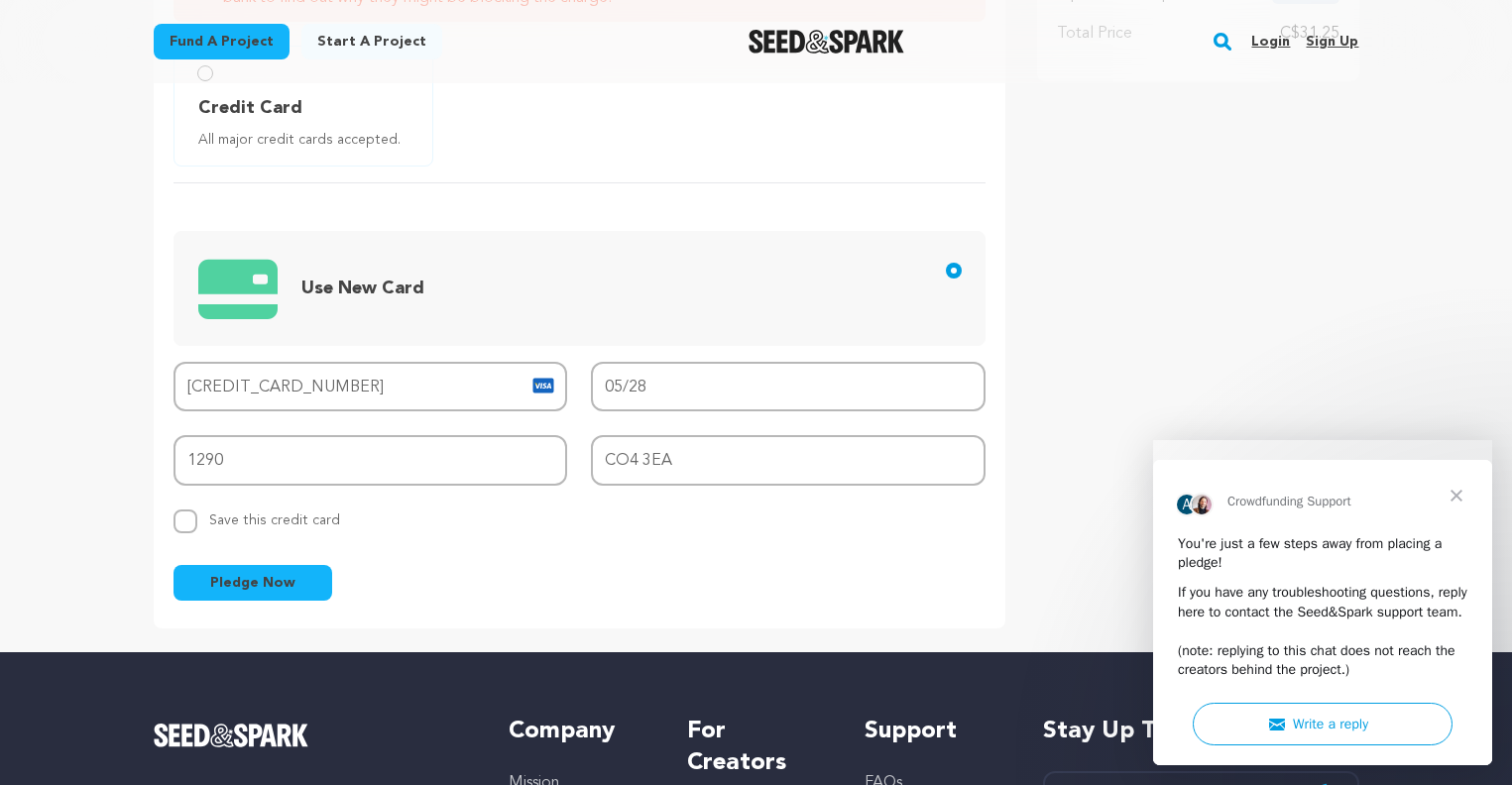 click on "Success:
Info:
Warning:
Error:
Your card's security code is invalid.
Close notification" at bounding box center [756, 430] 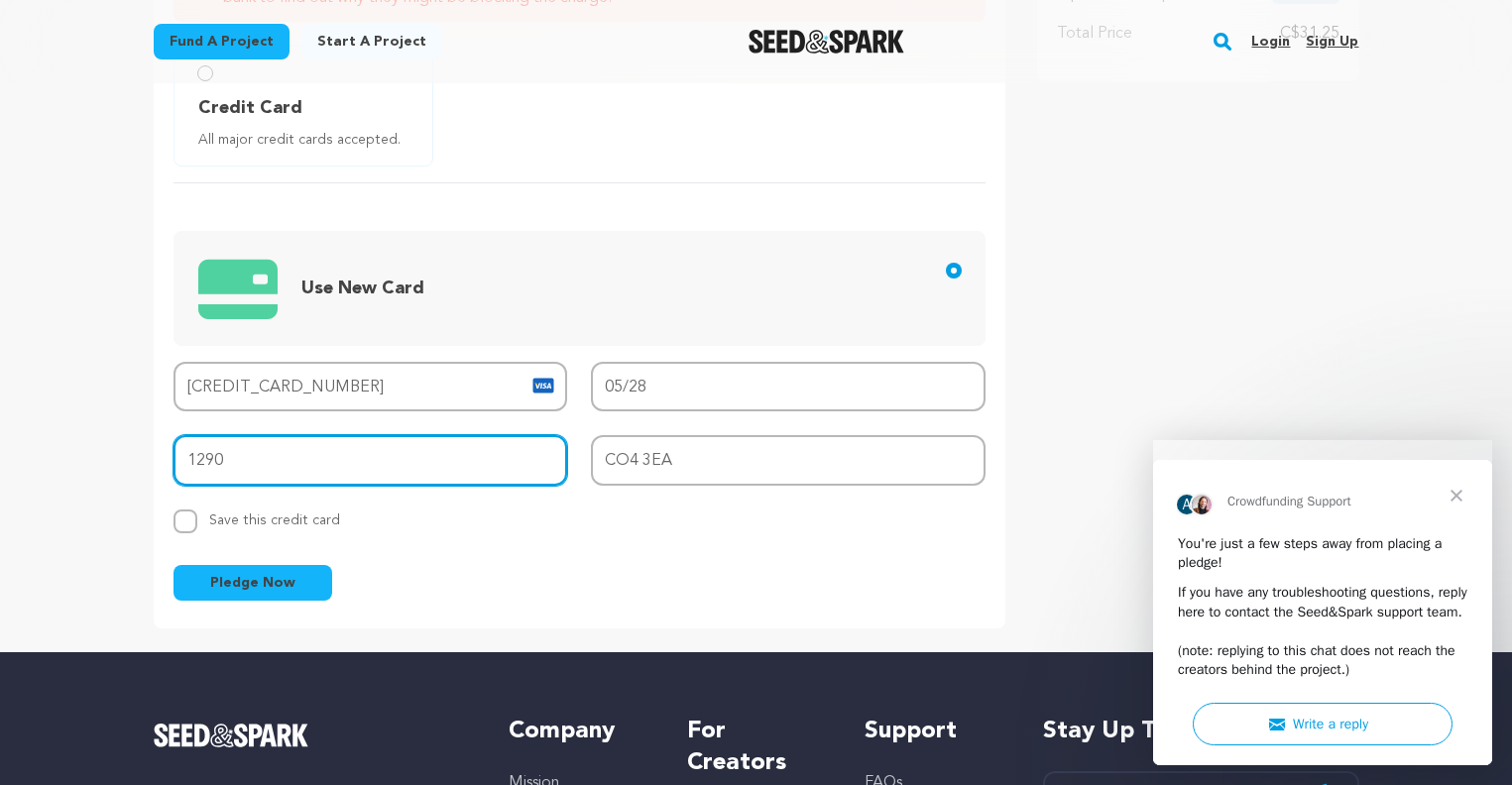 click on "1290" at bounding box center [371, 460] 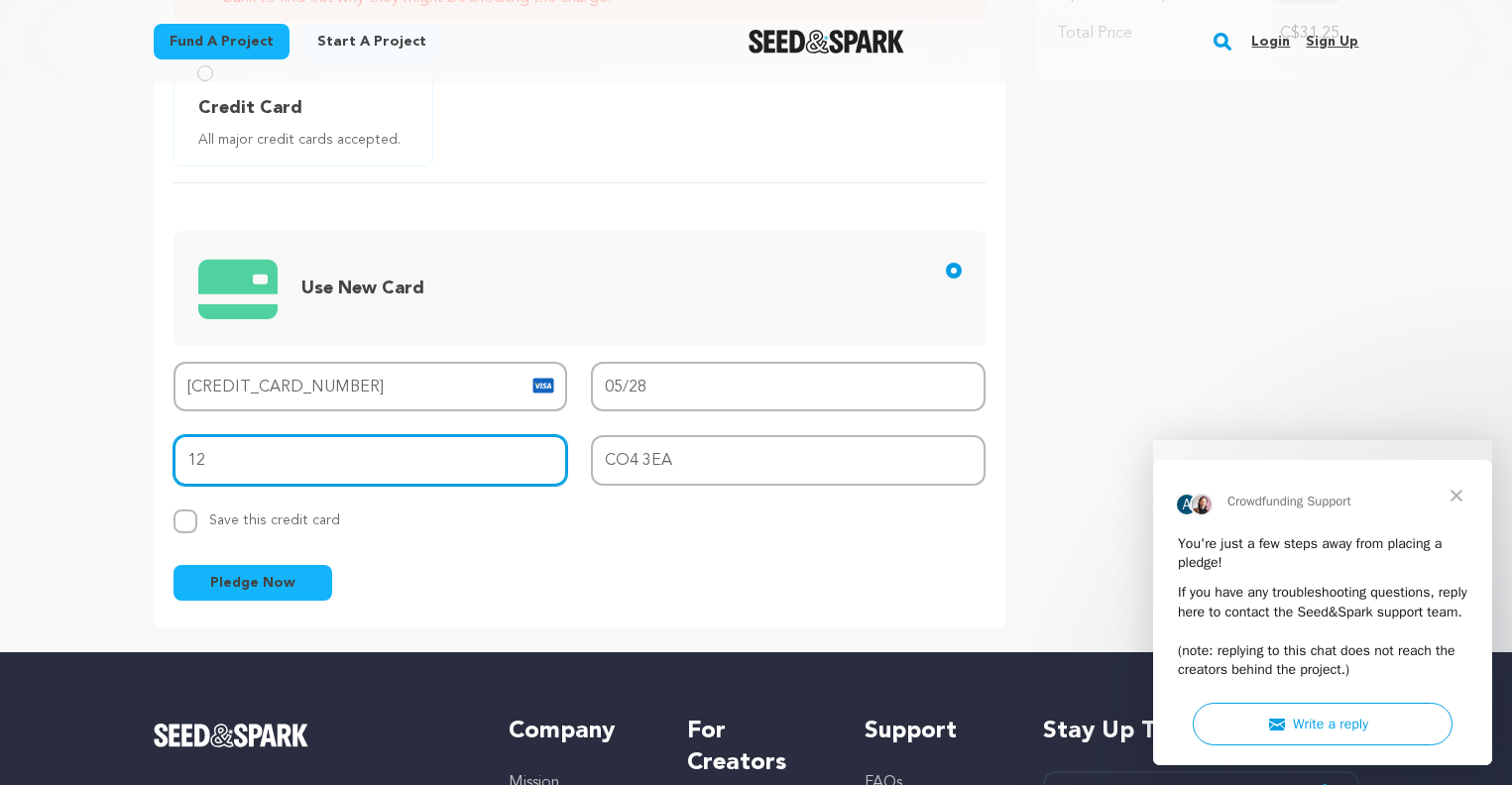 type on "1" 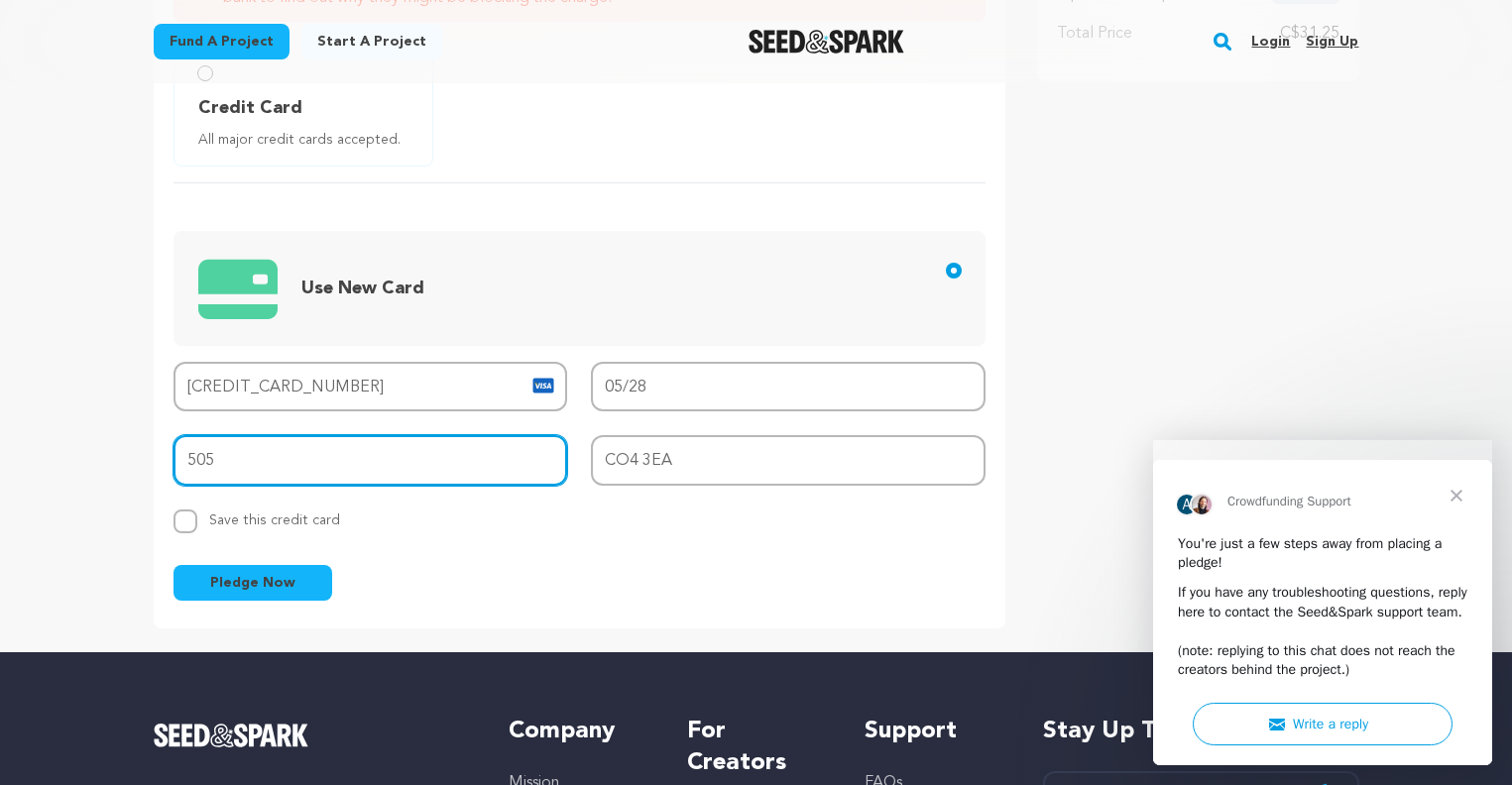 type on "505" 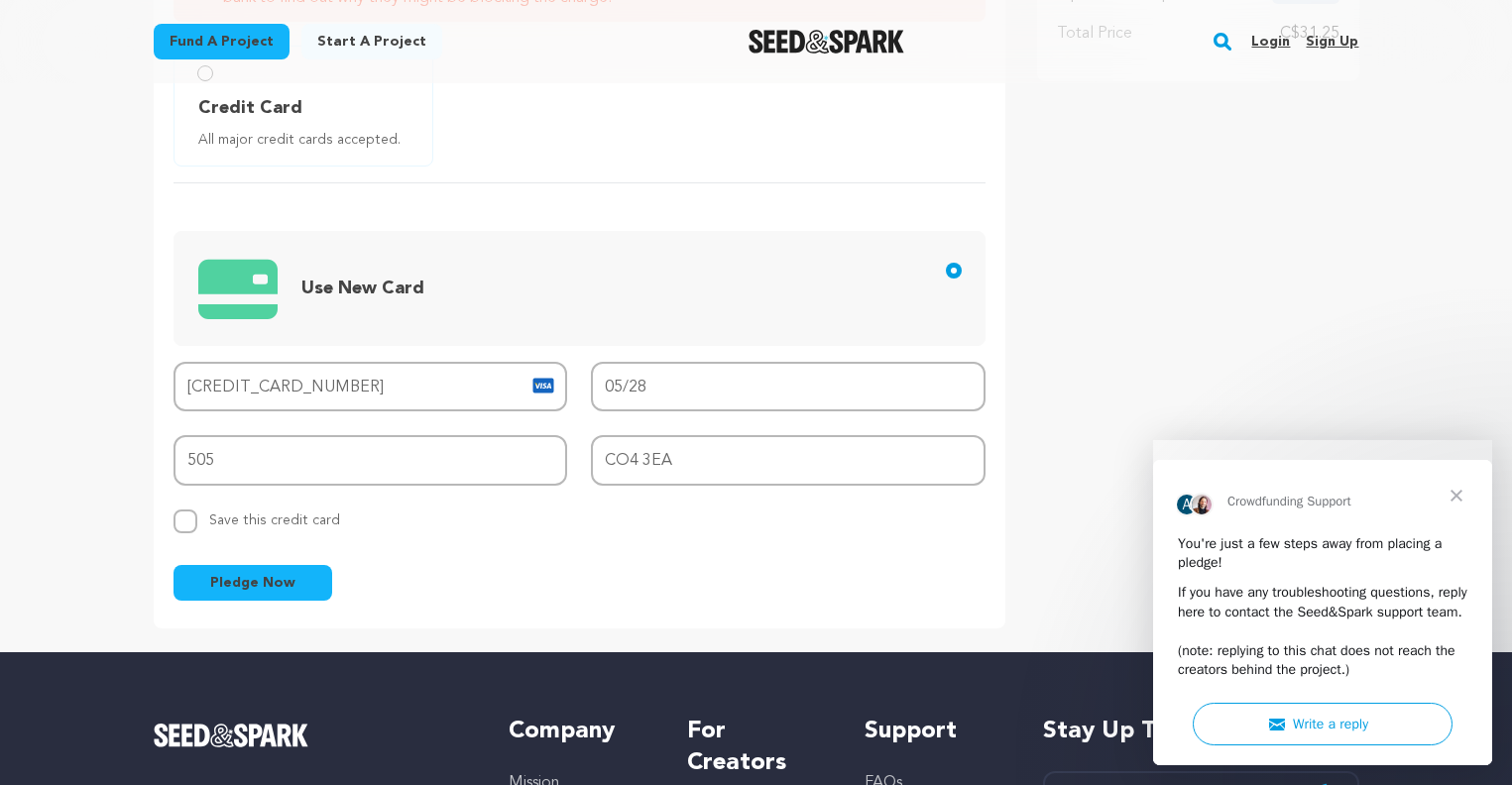 click on "Fund a project
Start a project
Search
Login
Sign up
Start a project" at bounding box center [756, 430] 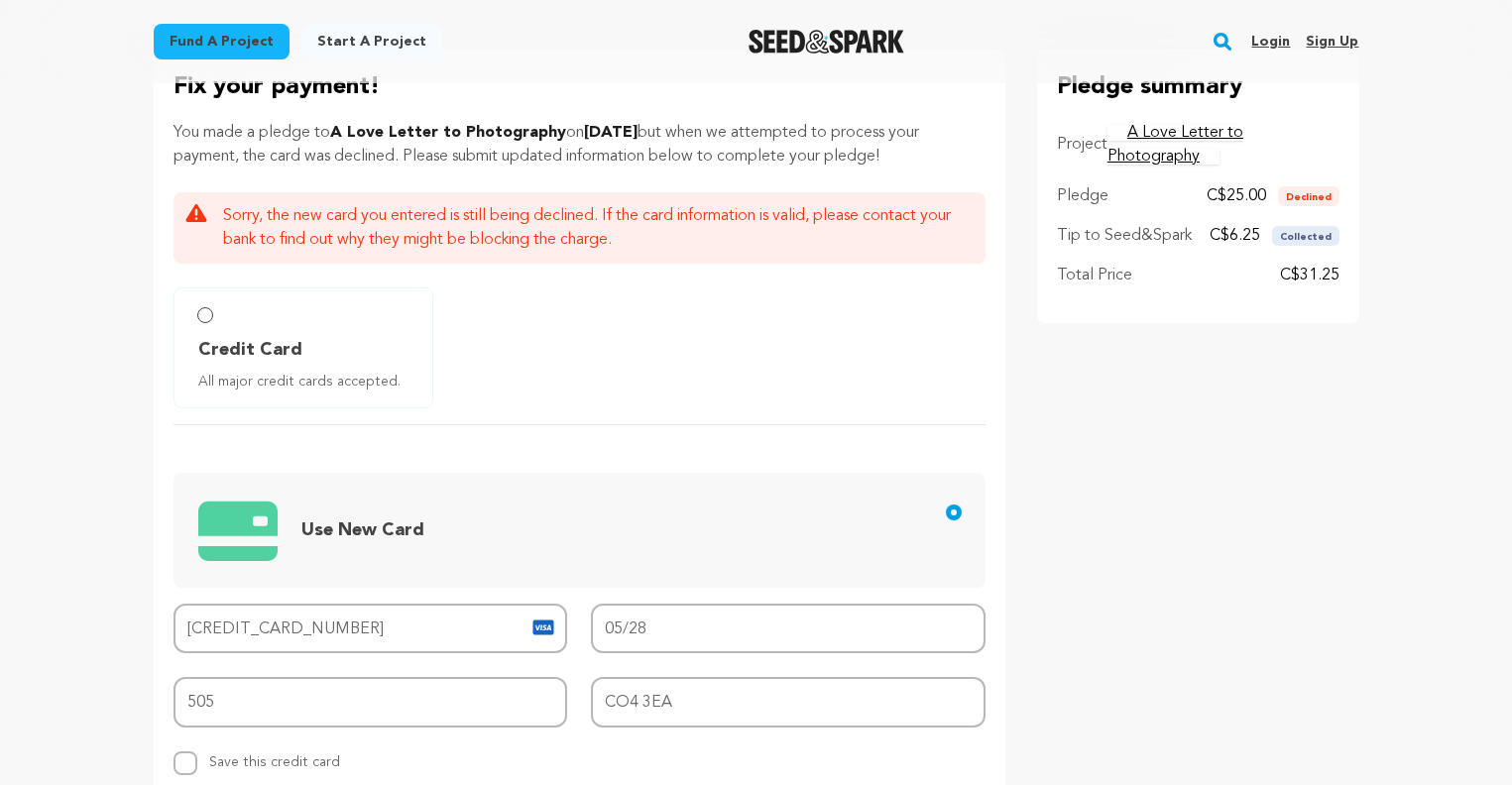 scroll, scrollTop: 0, scrollLeft: 0, axis: both 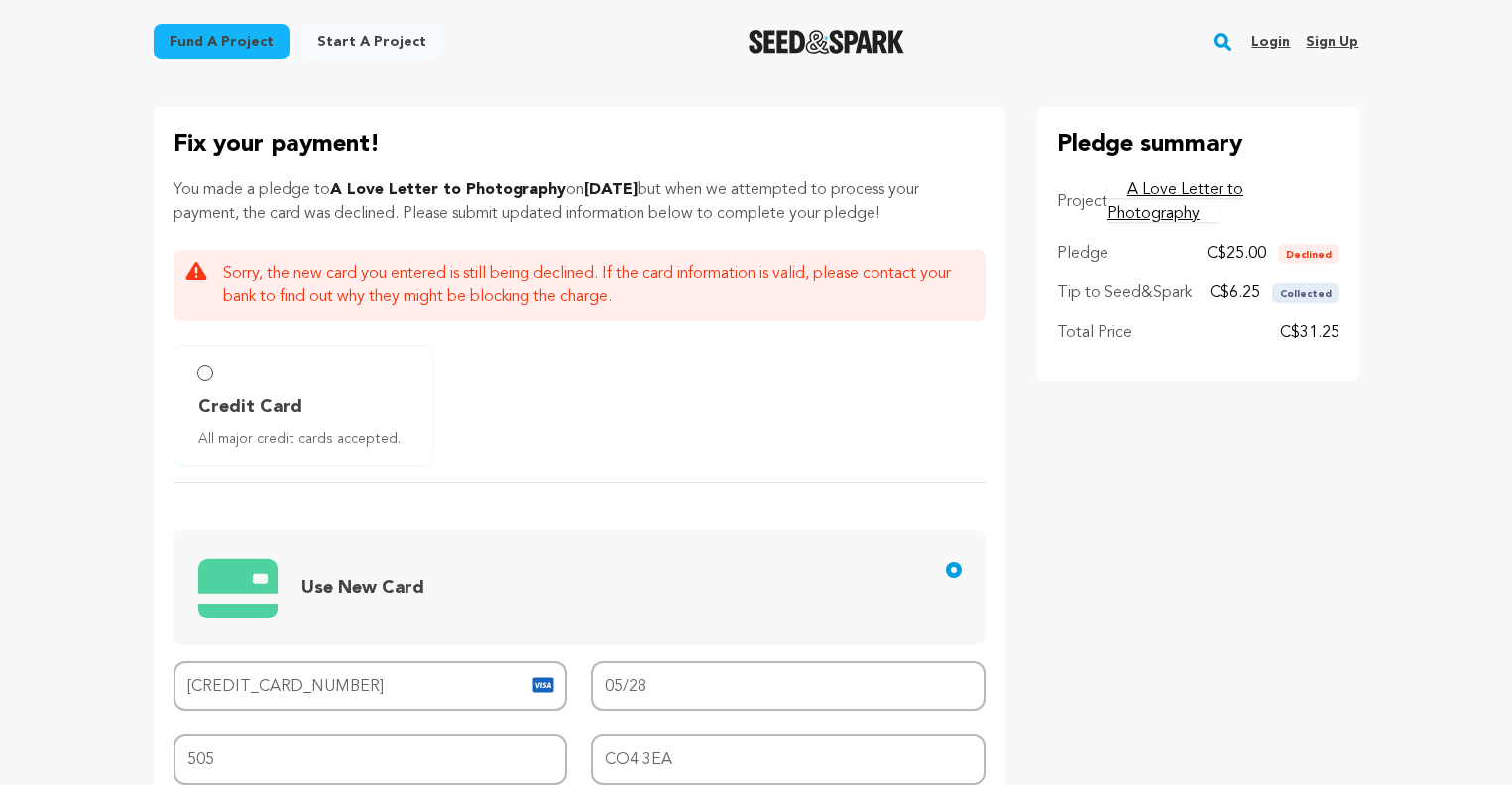 drag, startPoint x: 633, startPoint y: 301, endPoint x: 123, endPoint y: 256, distance: 511.98144 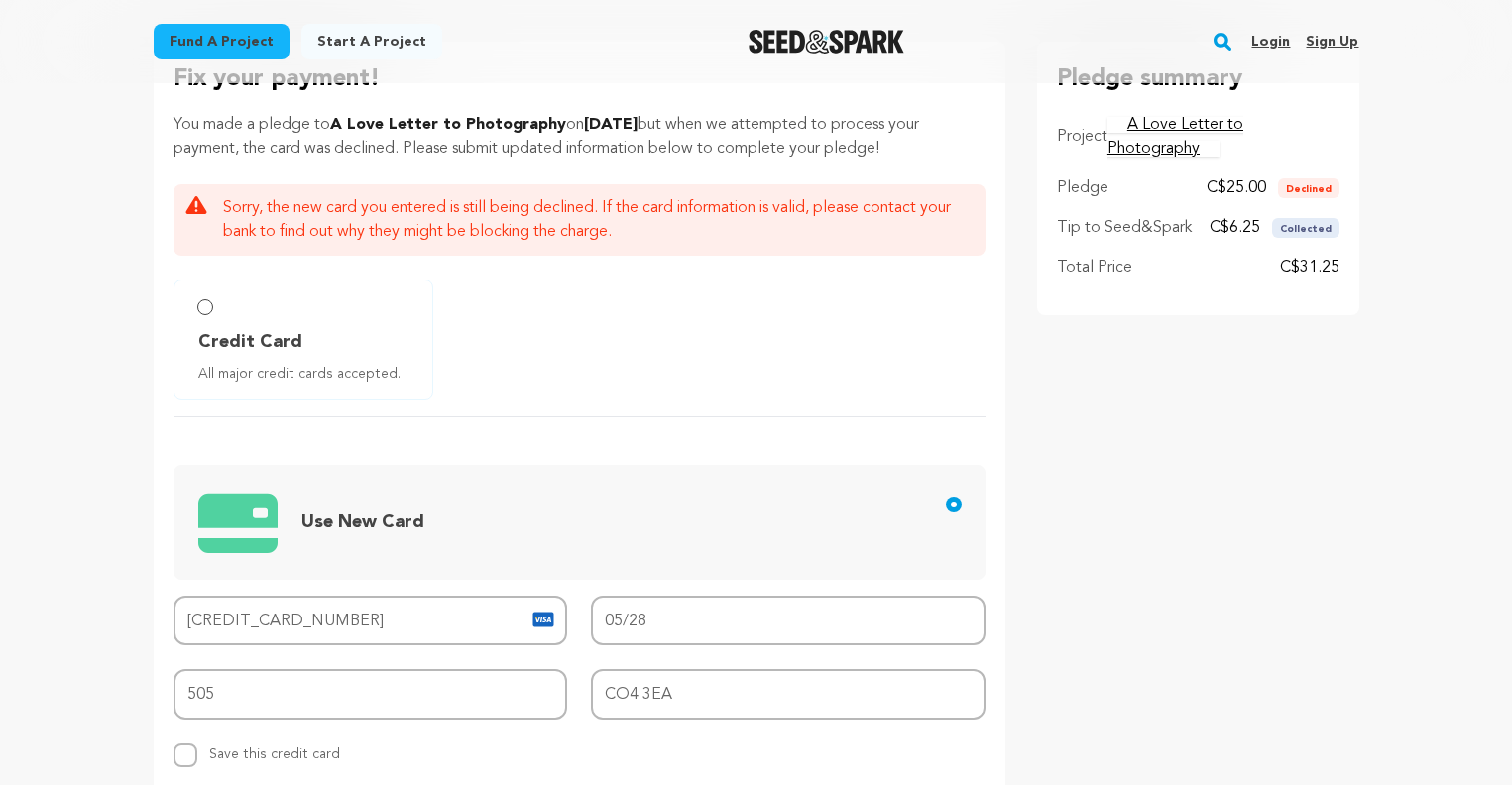 scroll, scrollTop: 0, scrollLeft: 0, axis: both 